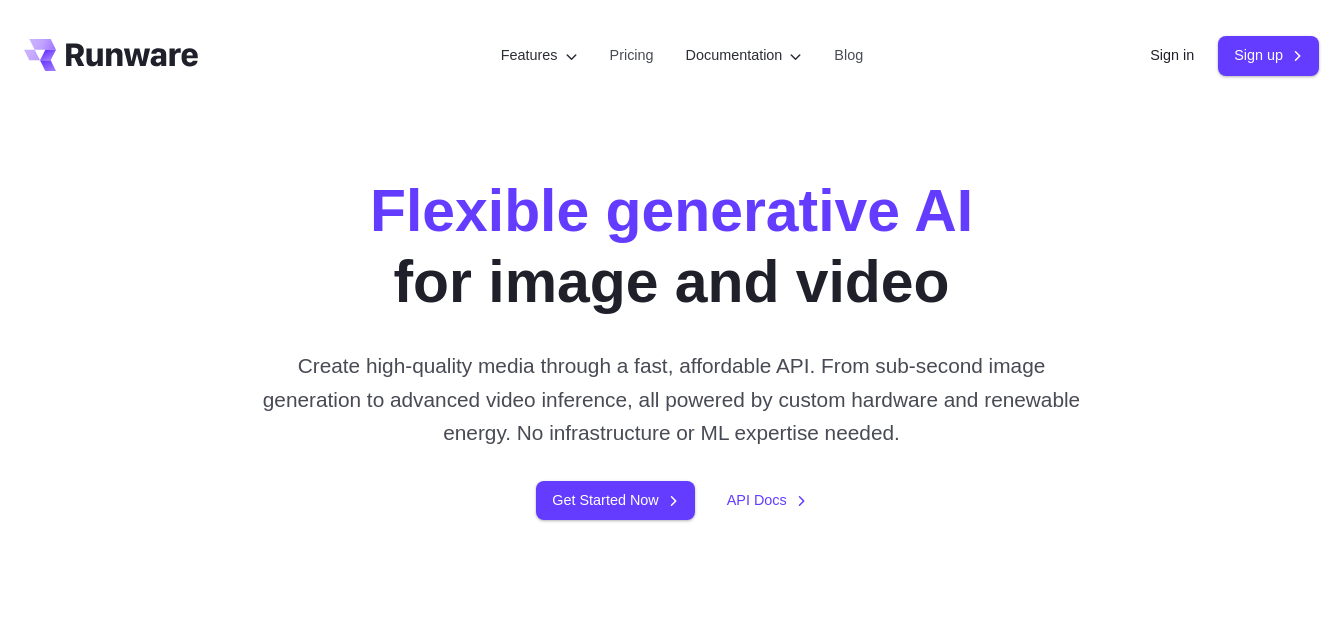 scroll, scrollTop: 0, scrollLeft: 0, axis: both 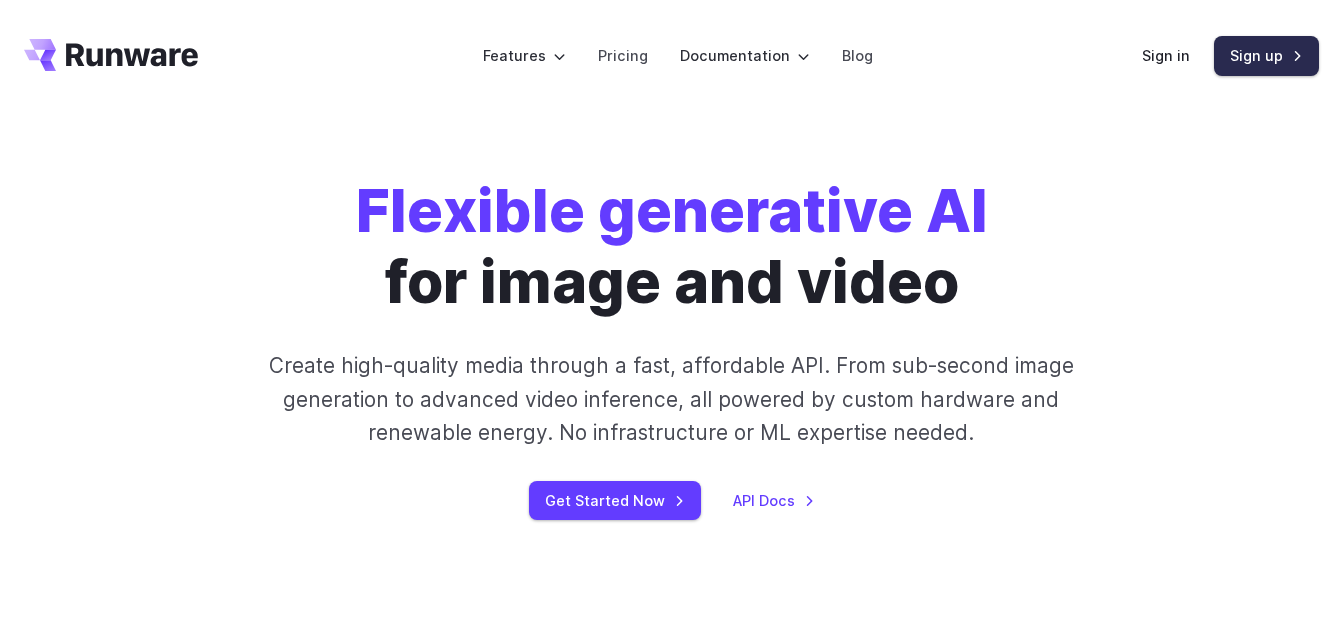 click on "Sign up" at bounding box center (1266, 55) 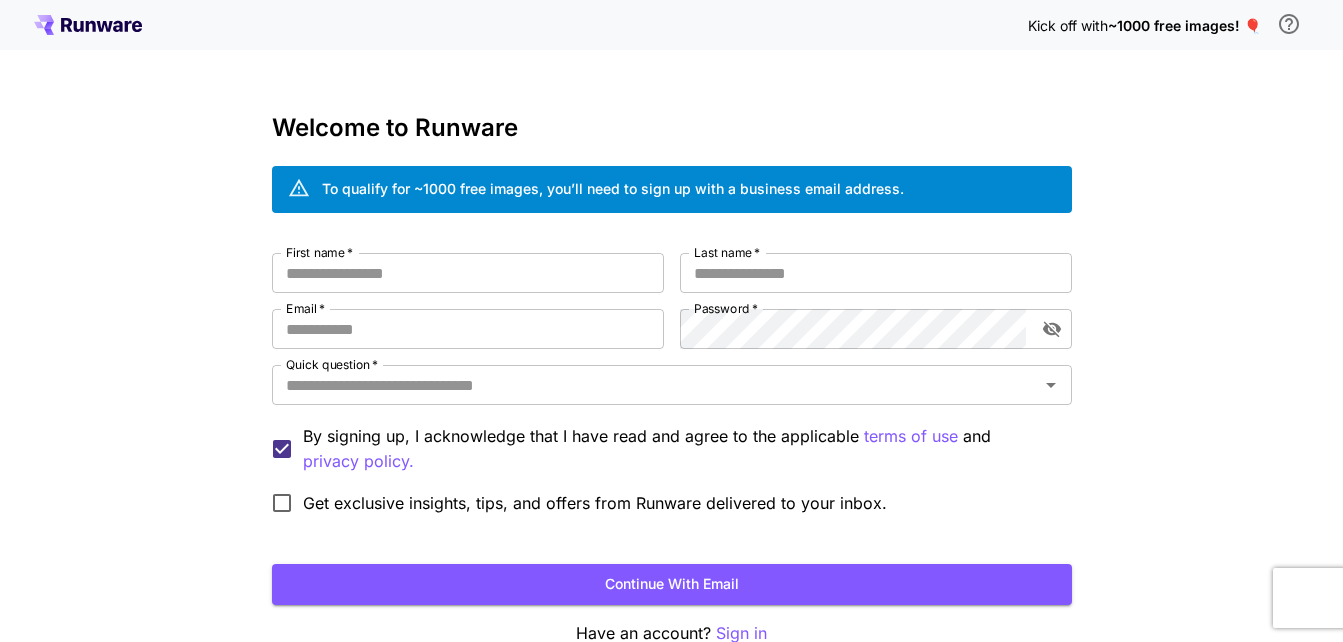scroll, scrollTop: 0, scrollLeft: 0, axis: both 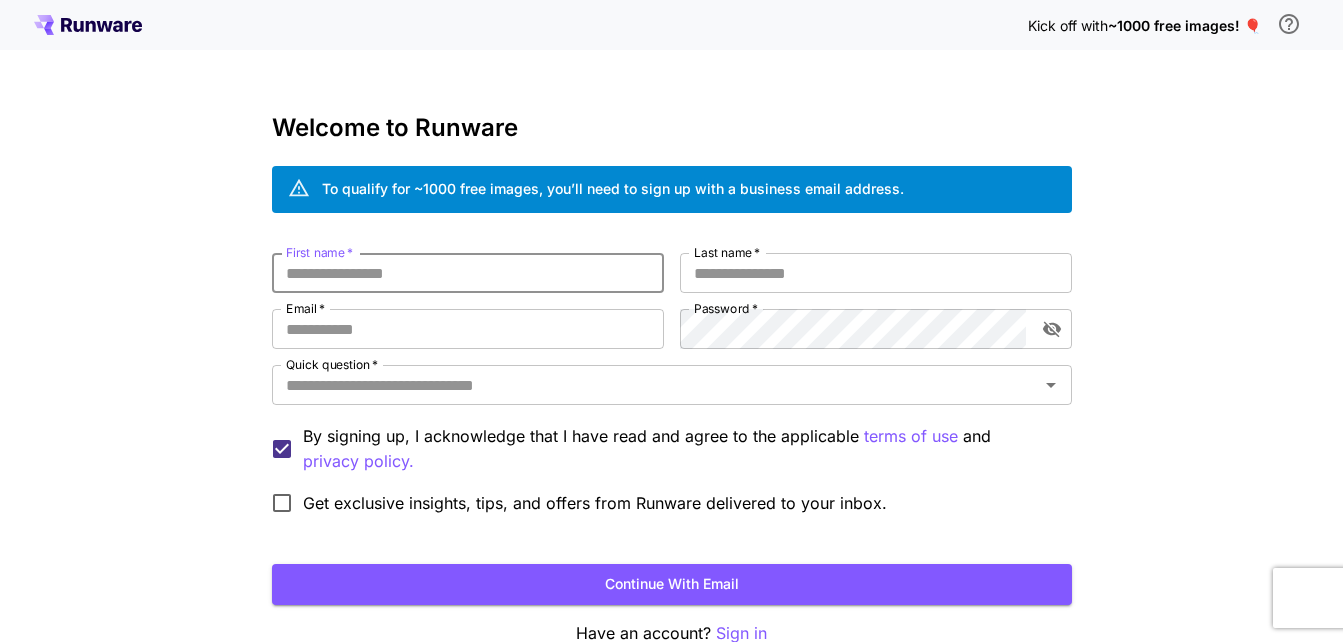 click on "First name   *" at bounding box center (468, 273) 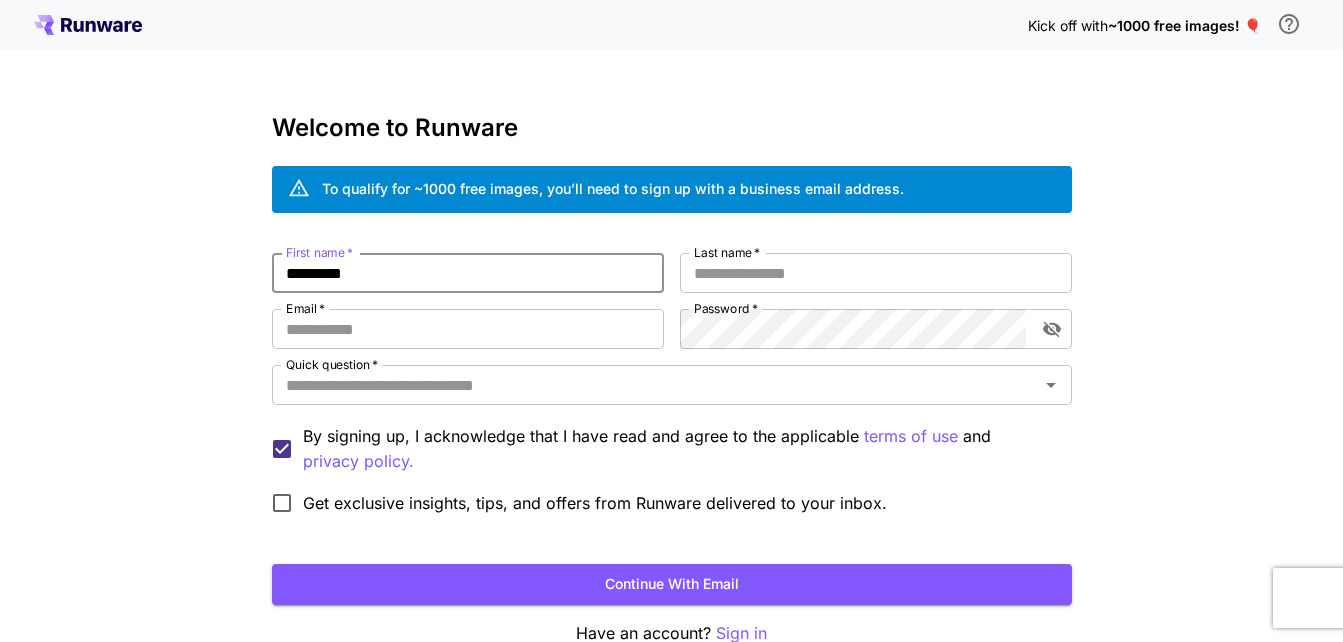 type on "*********" 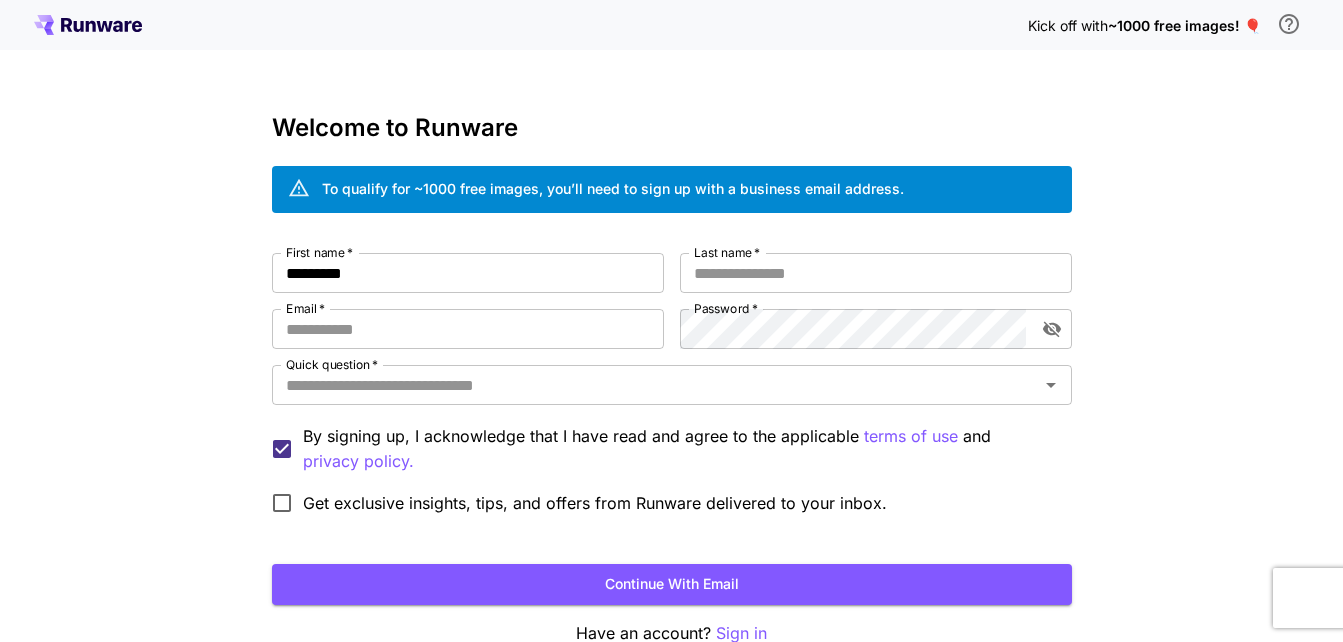 click on "Last name   *" at bounding box center (727, 252) 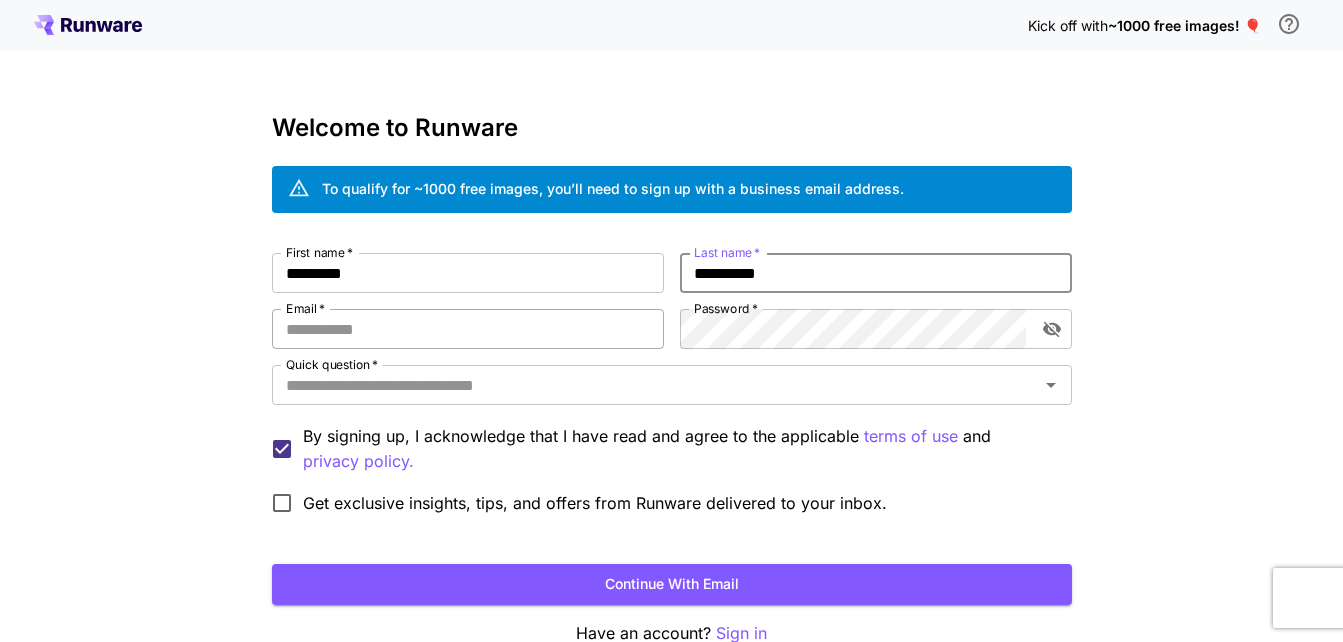 type on "**********" 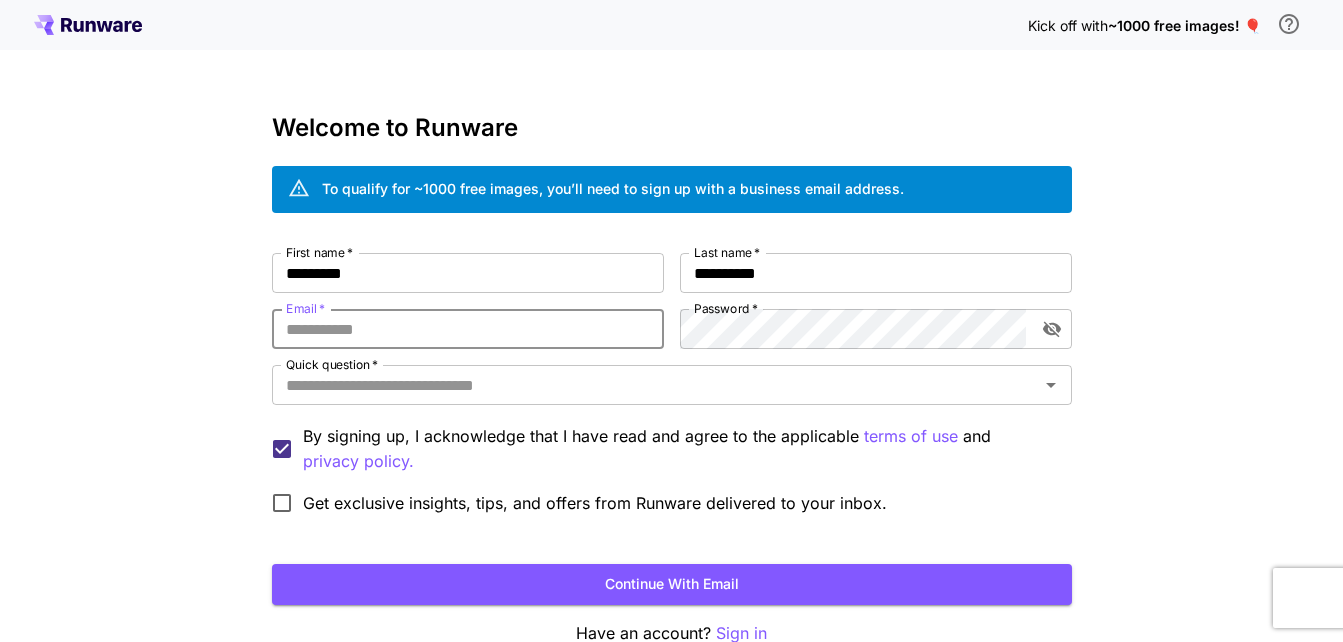 click on "Email   *" at bounding box center (468, 329) 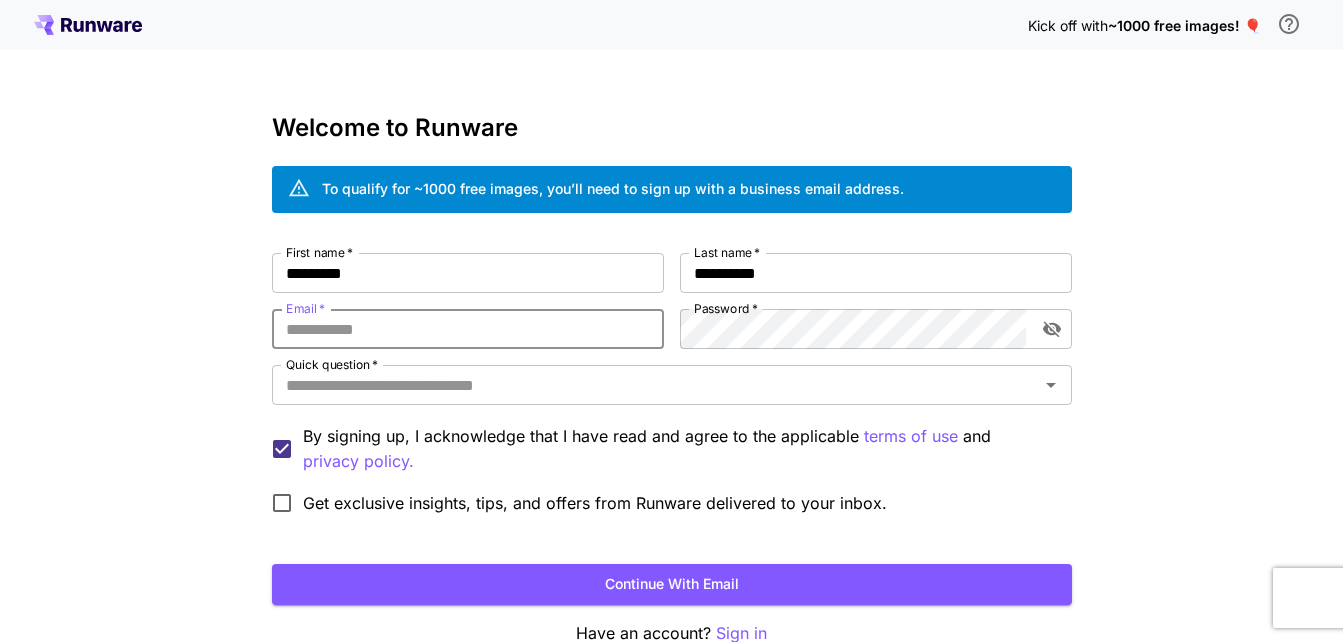 type on "**********" 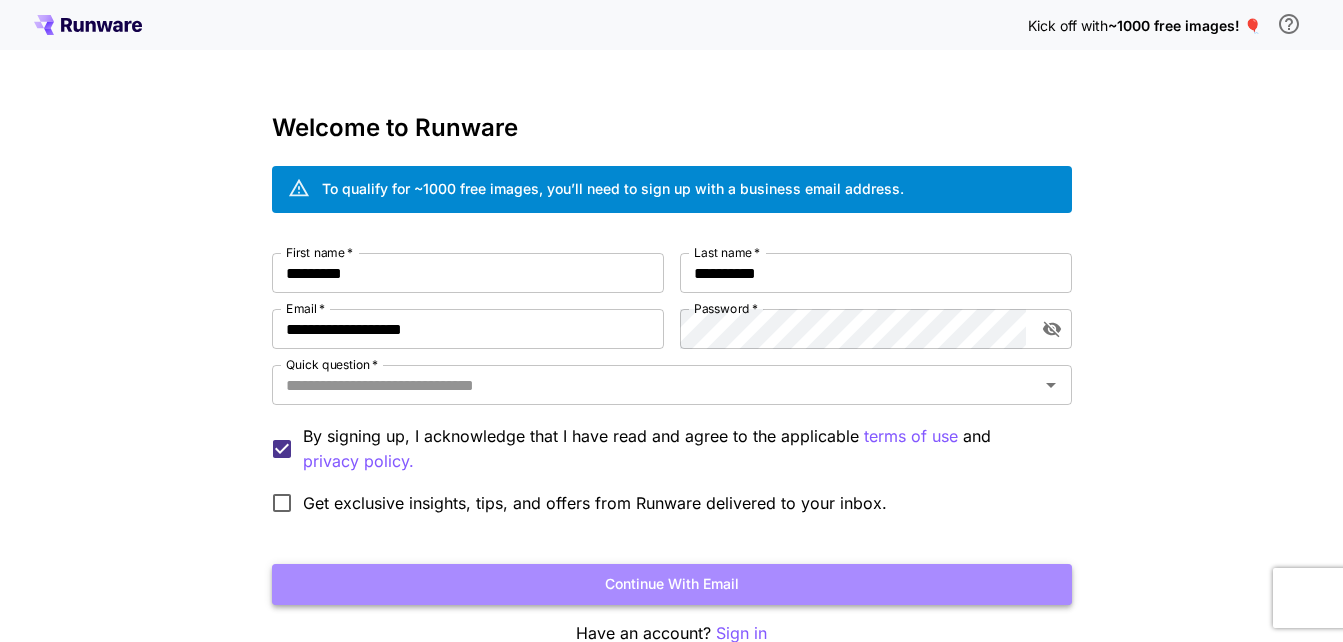 click on "Continue with email" at bounding box center (672, 584) 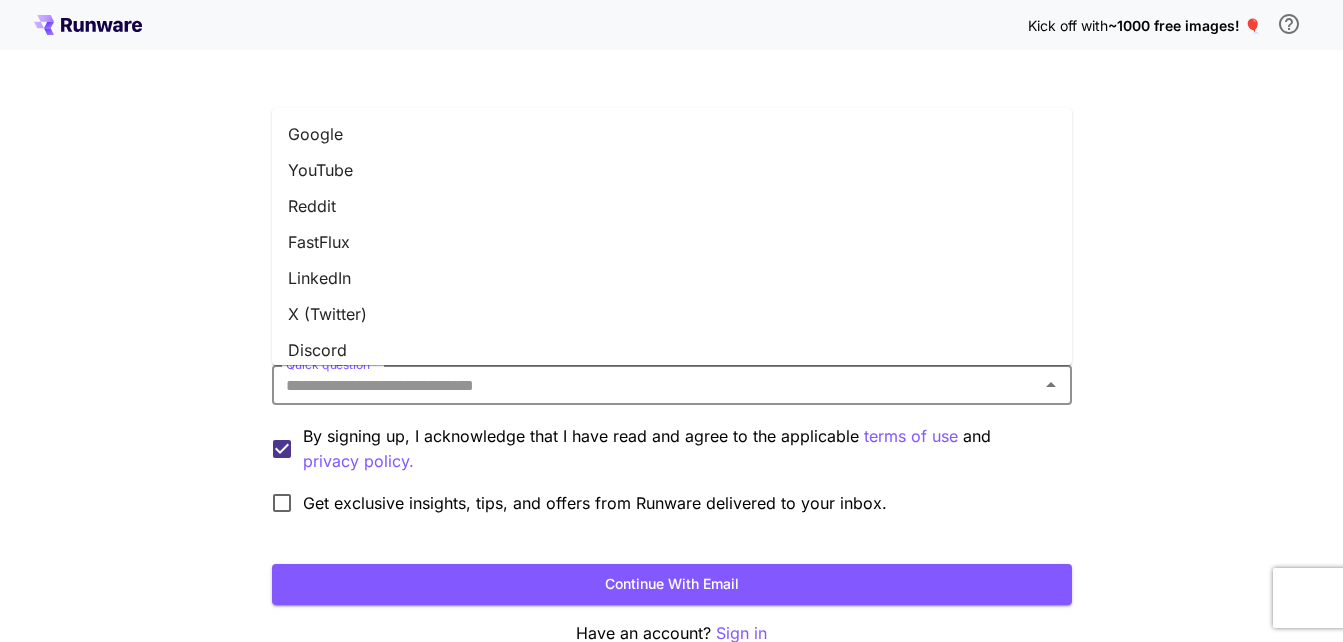 click on "Quick question   *" at bounding box center [655, 385] 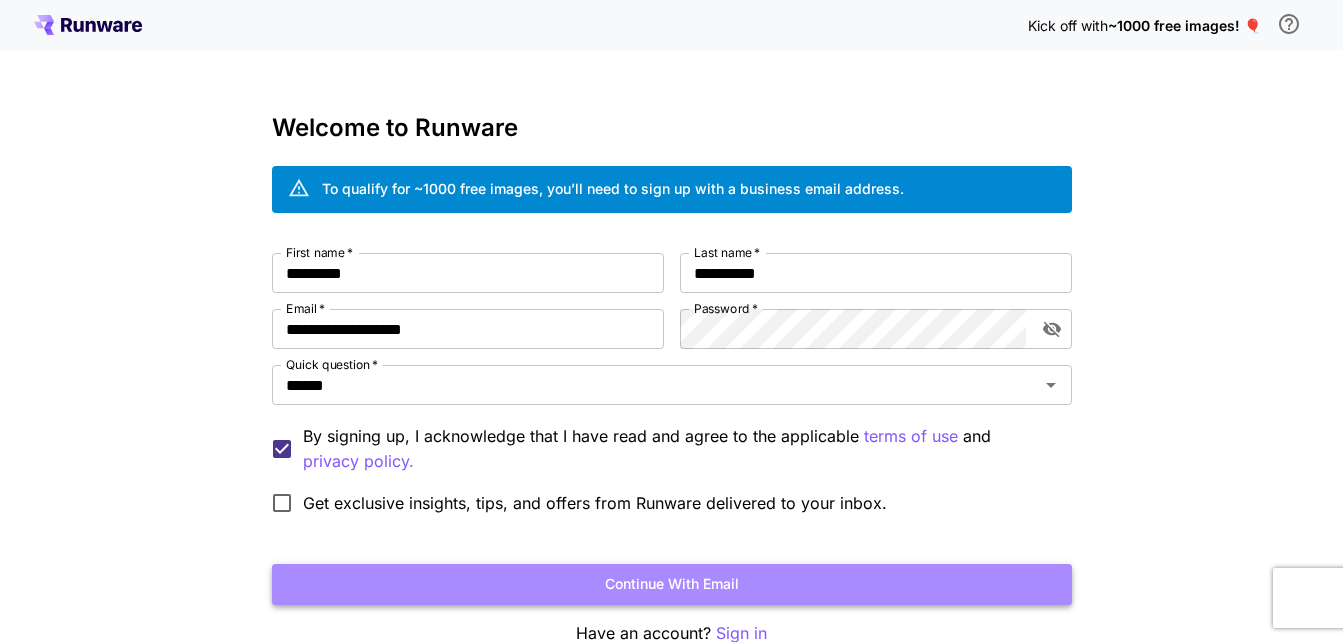 click on "Continue with email" at bounding box center [672, 584] 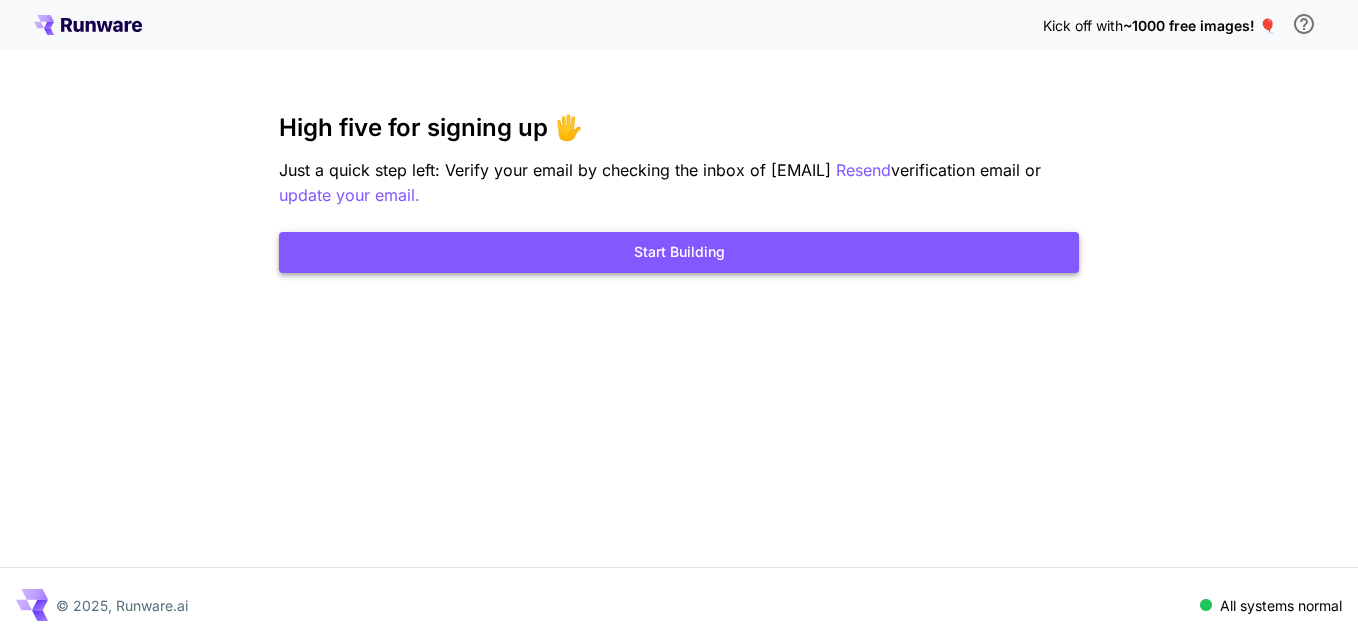 click on "Start Building" at bounding box center [679, 252] 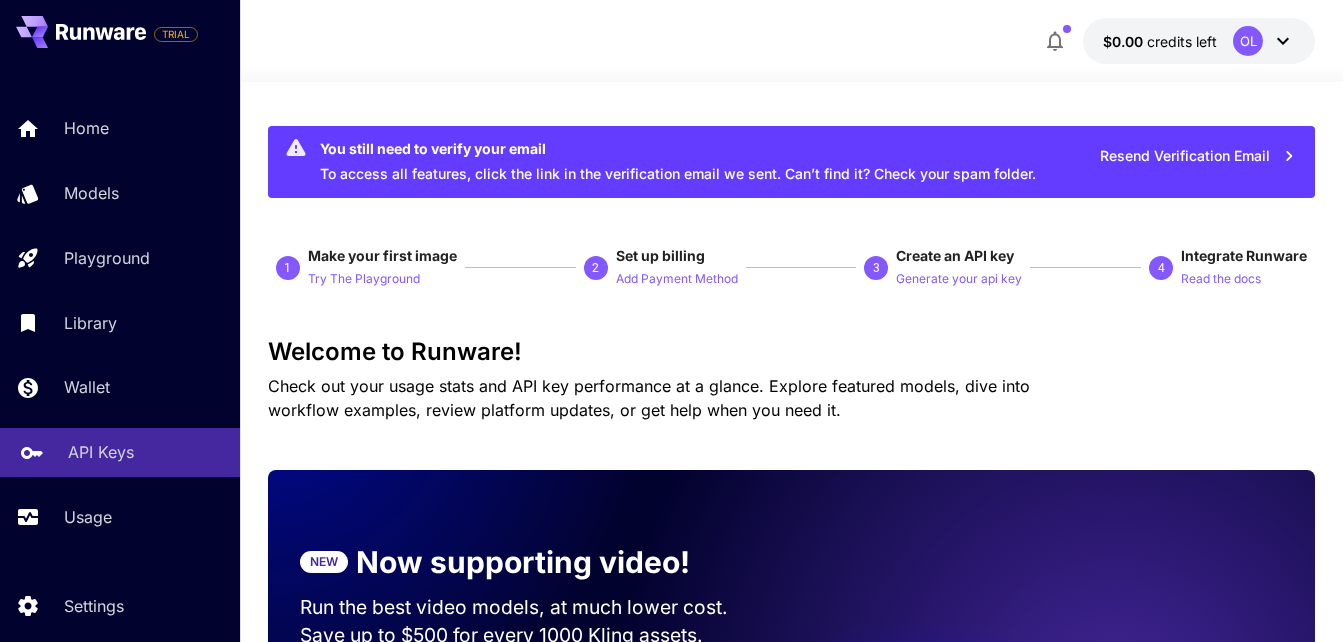 click on "API Keys" at bounding box center (120, 452) 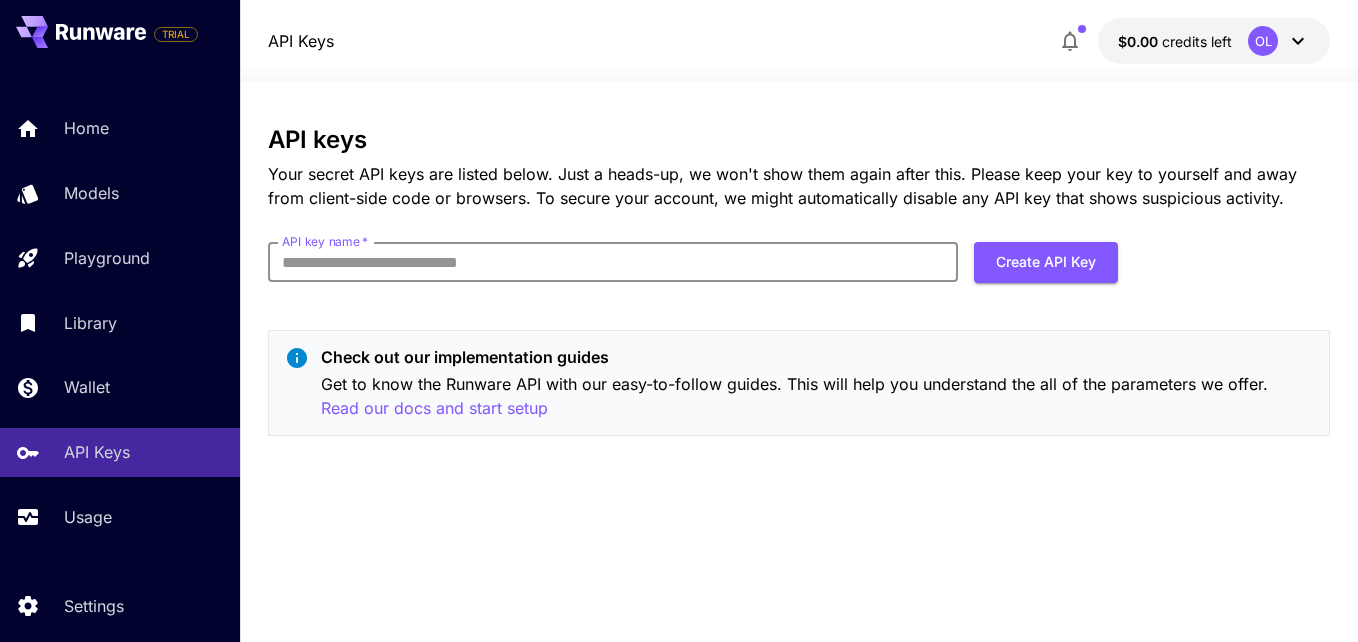 click on "API key name   *" at bounding box center [613, 262] 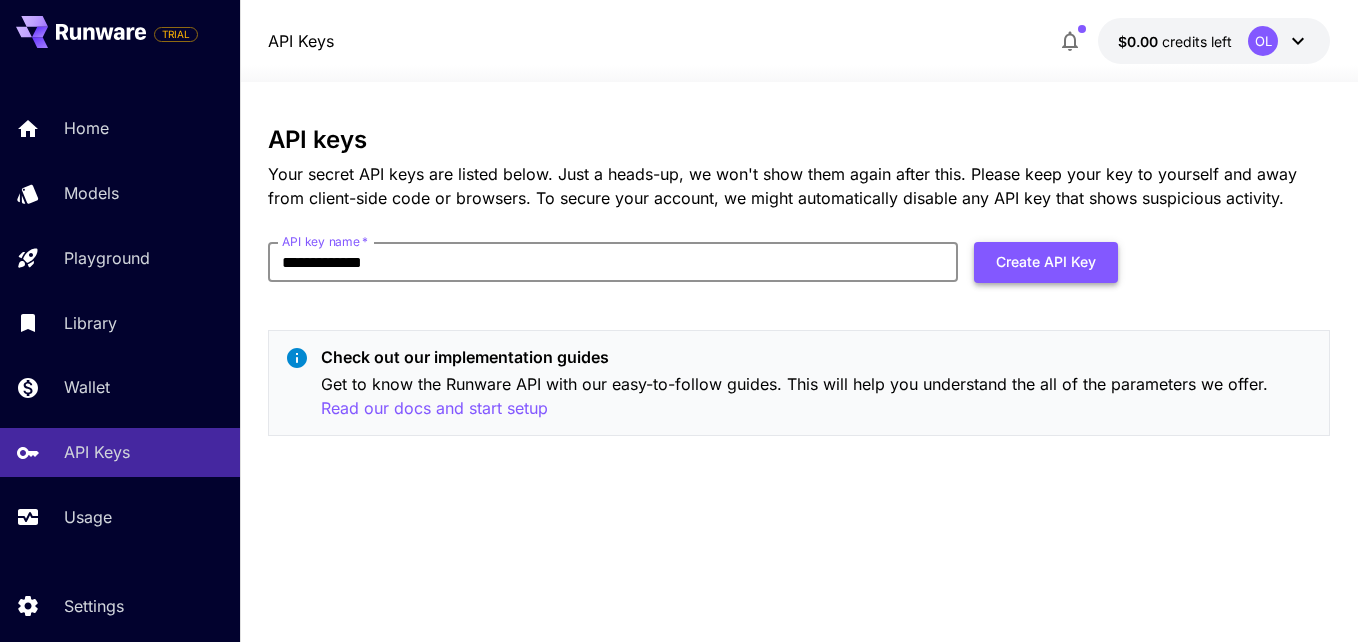 type on "**********" 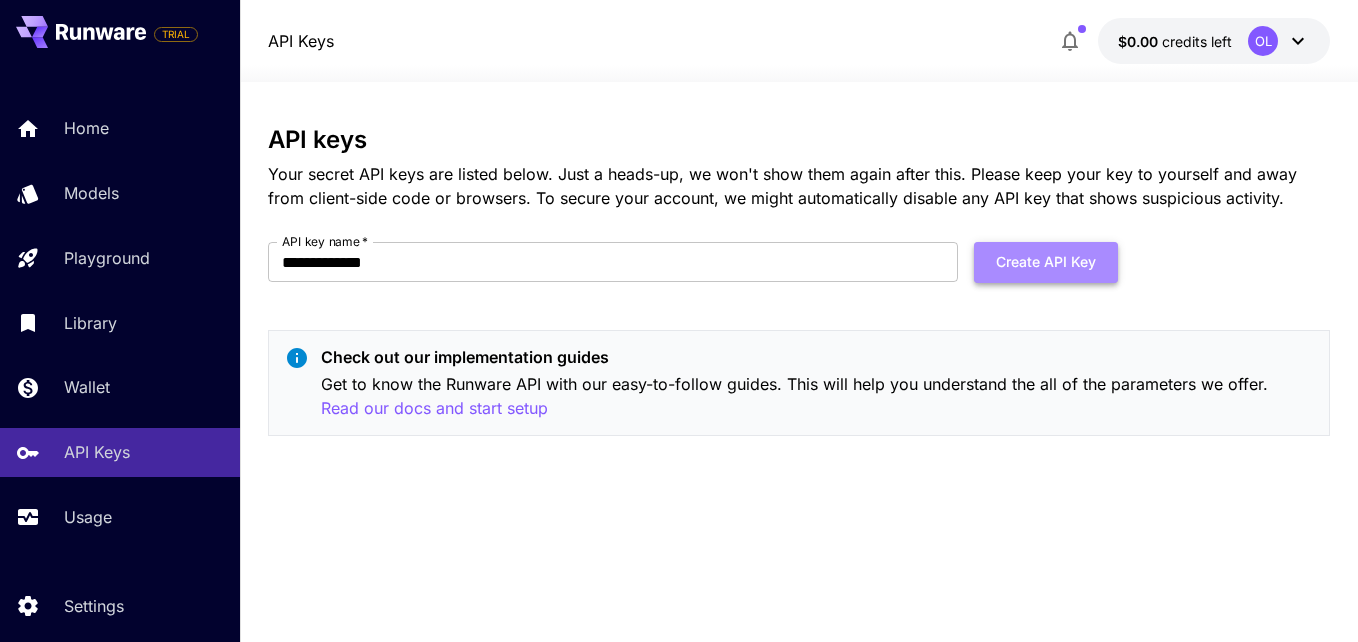 click on "Create API Key" at bounding box center [1046, 262] 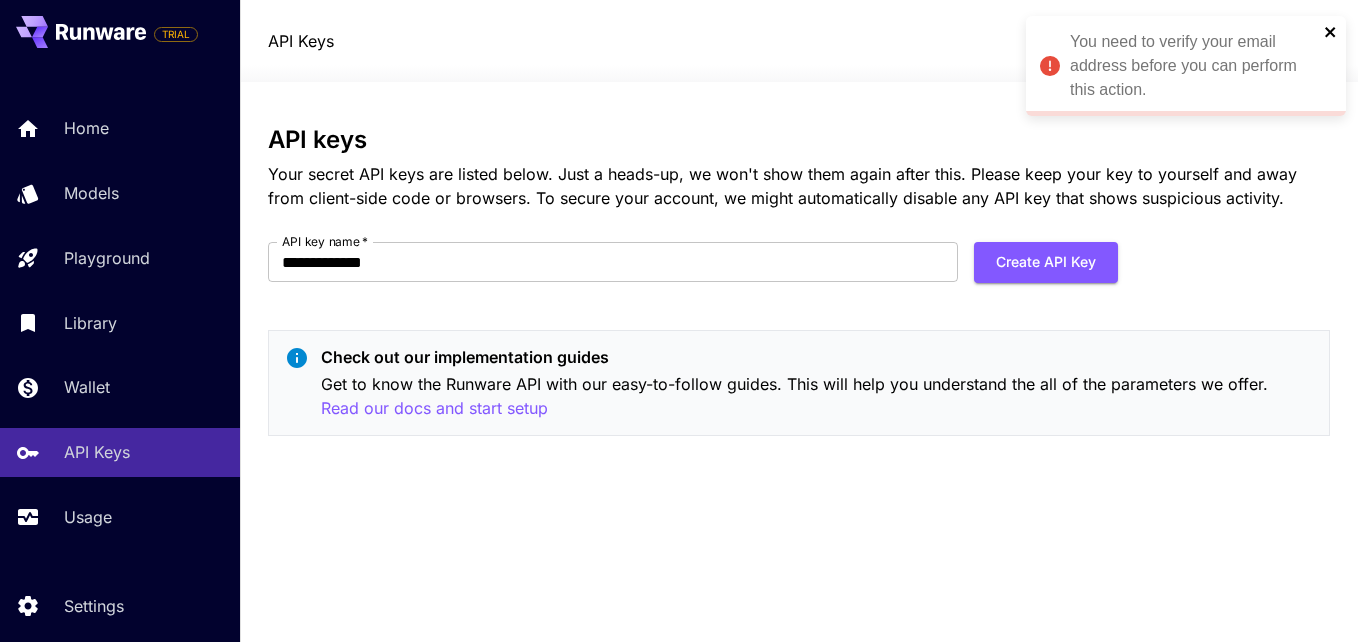 click 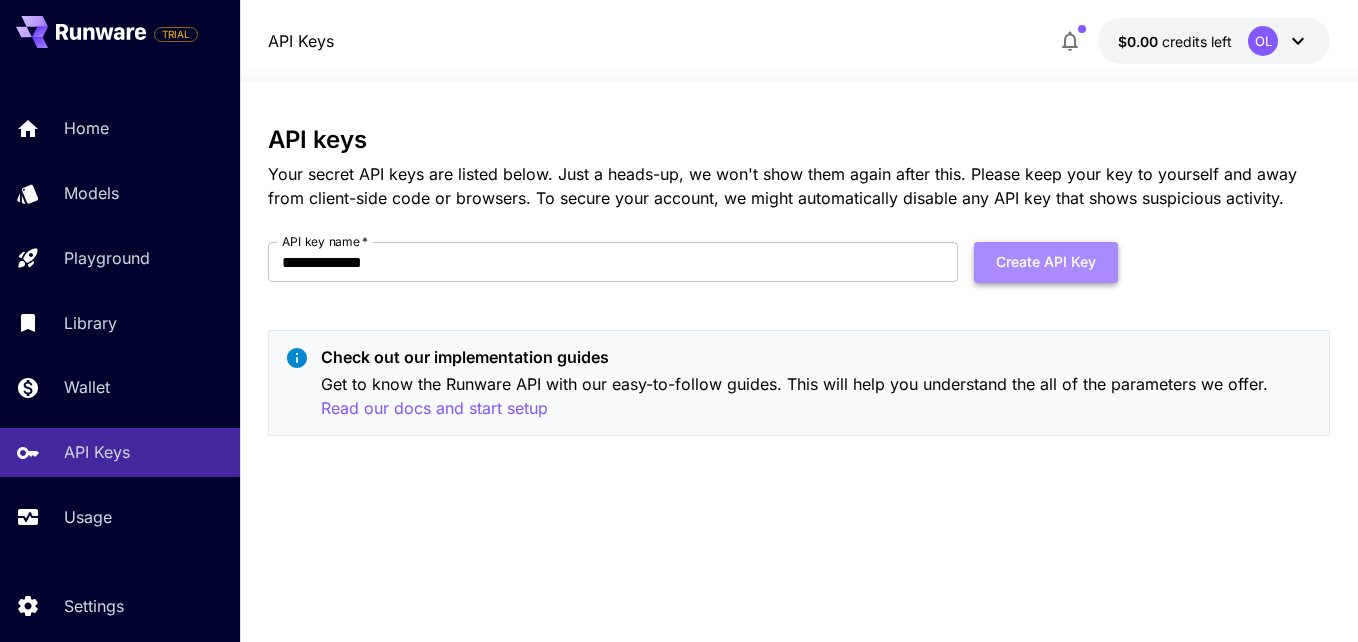 click on "Create API Key" at bounding box center [1046, 262] 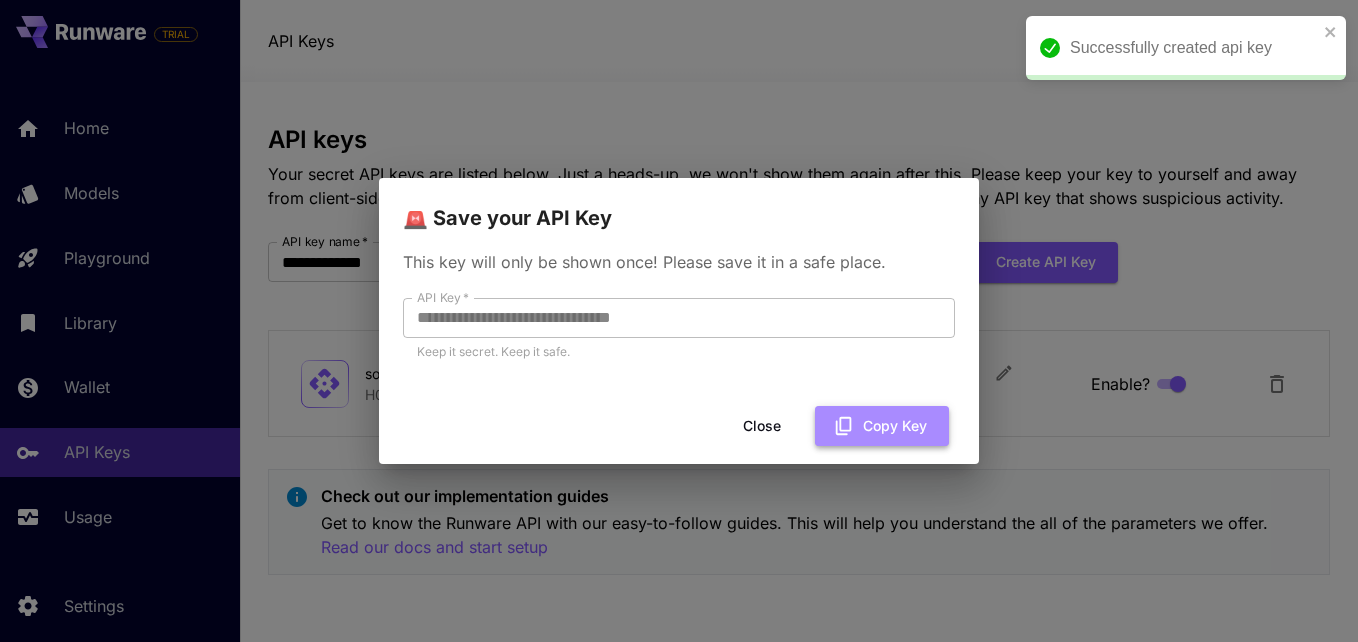 click on "Copy Key" at bounding box center [882, 426] 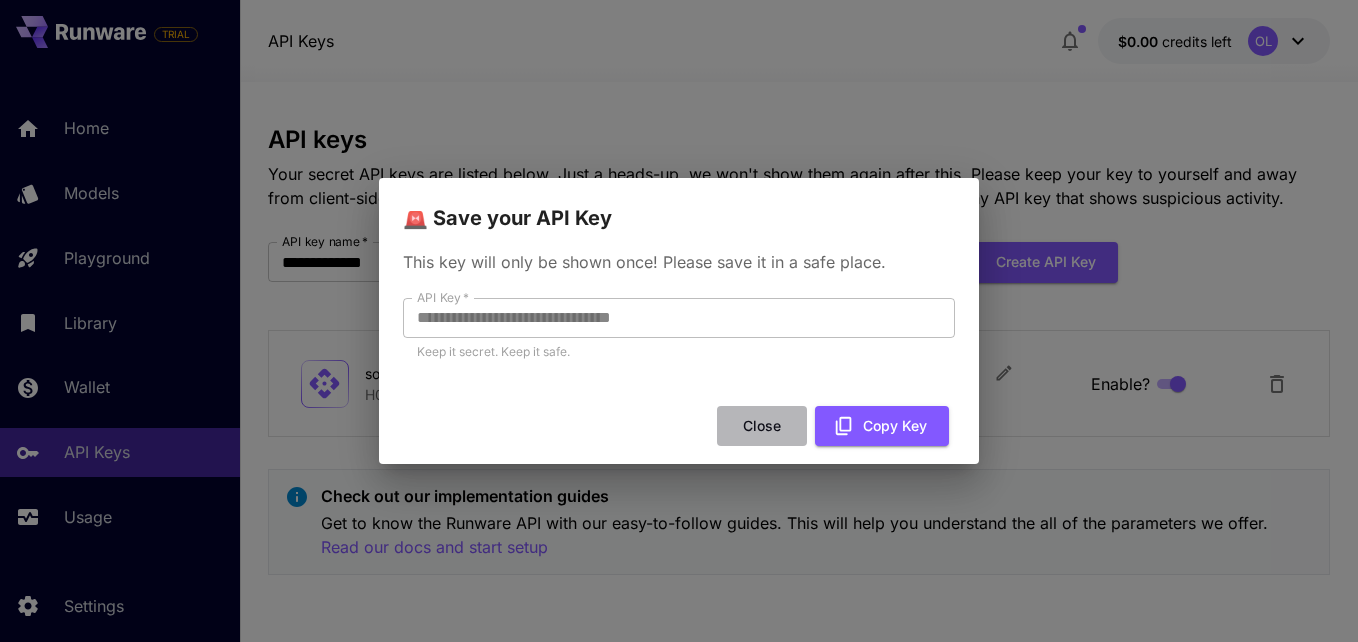 click on "Close" at bounding box center [762, 426] 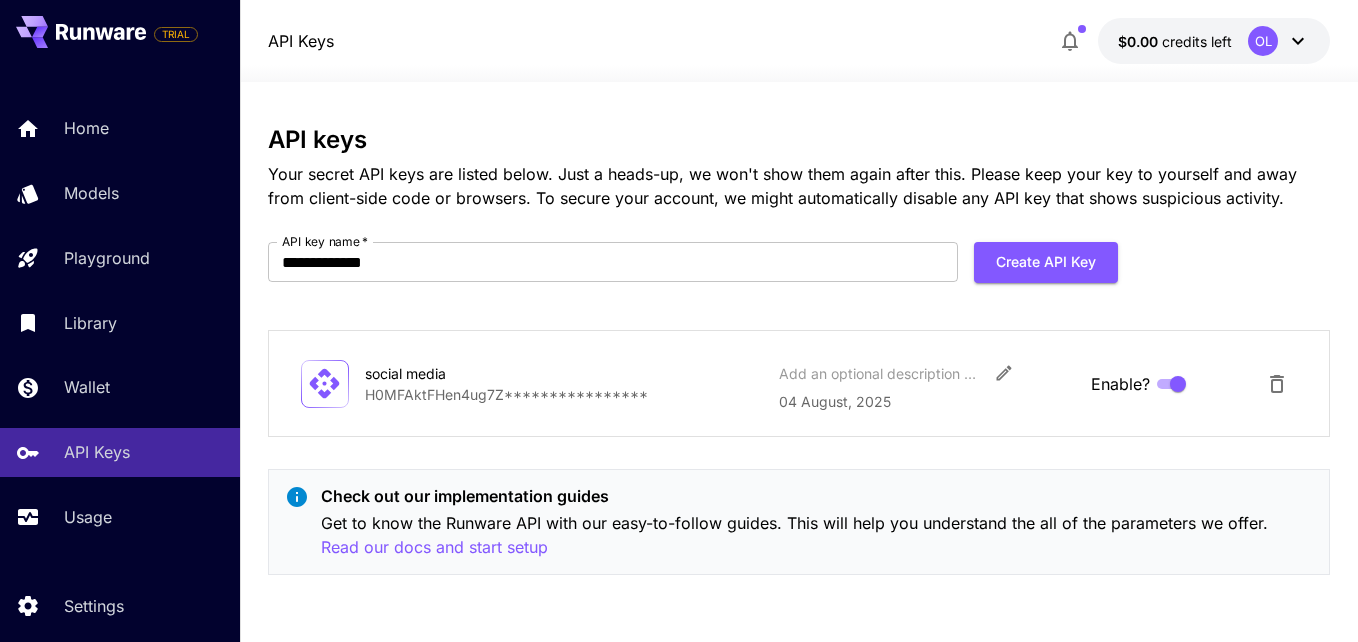 click 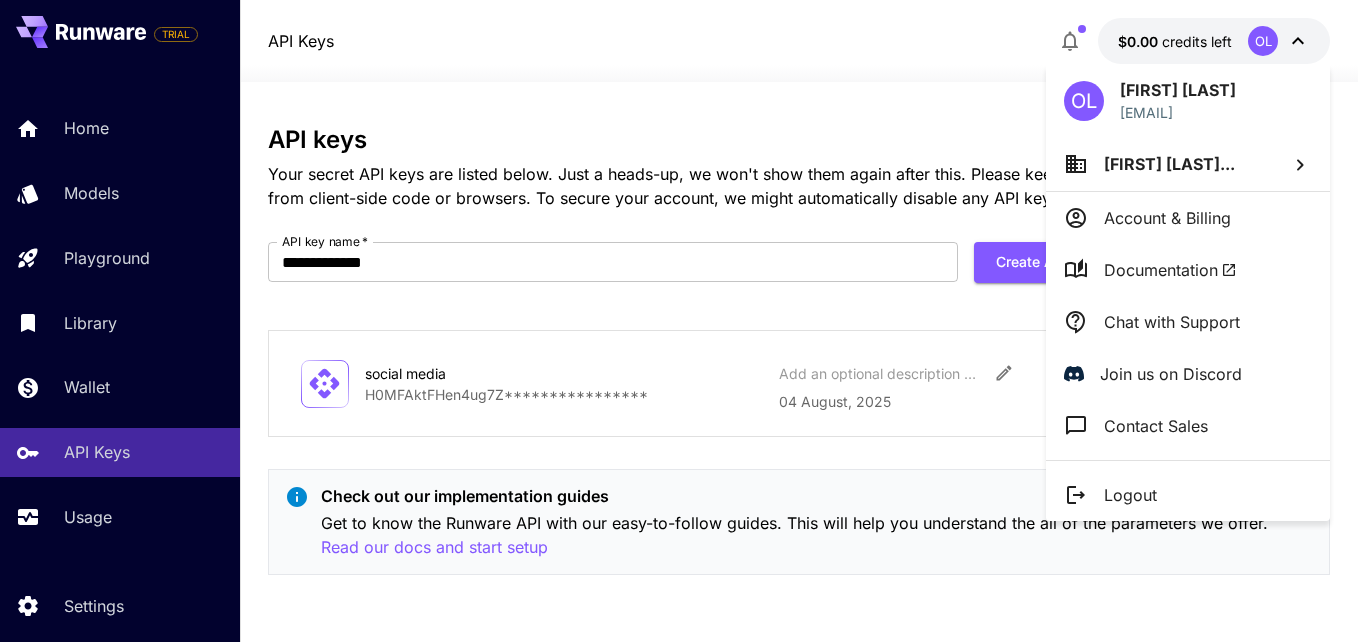 click at bounding box center [679, 321] 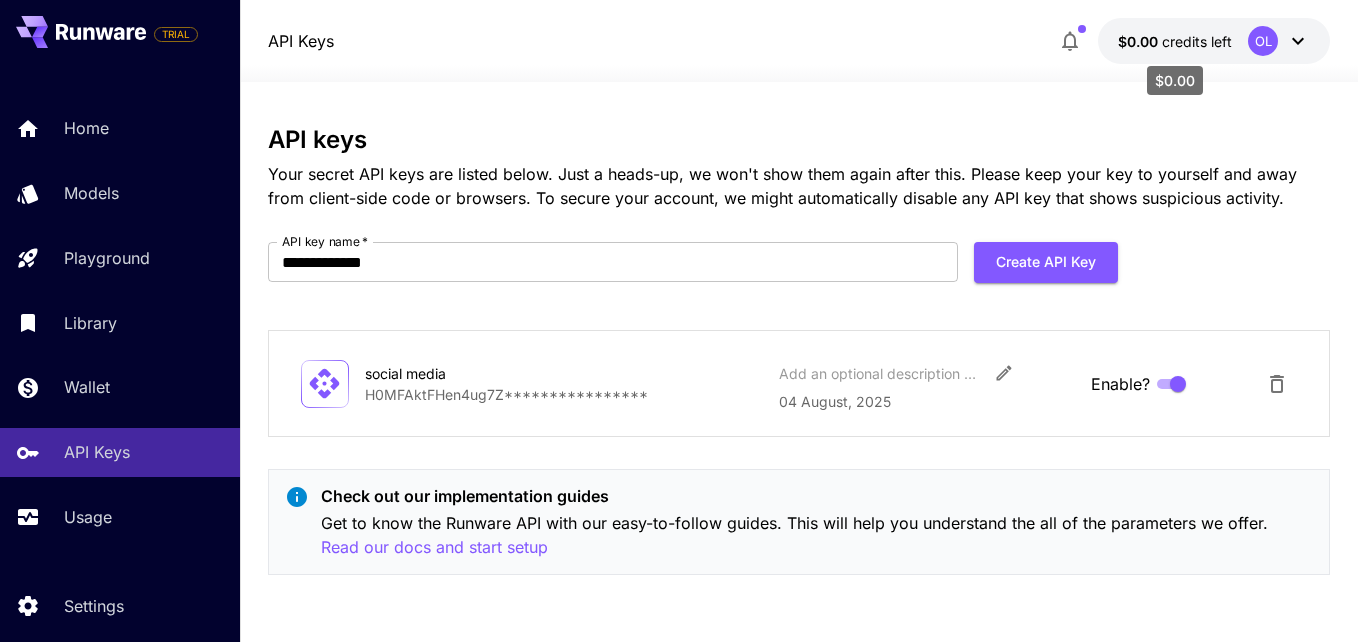 click on "credits left" at bounding box center (1197, 41) 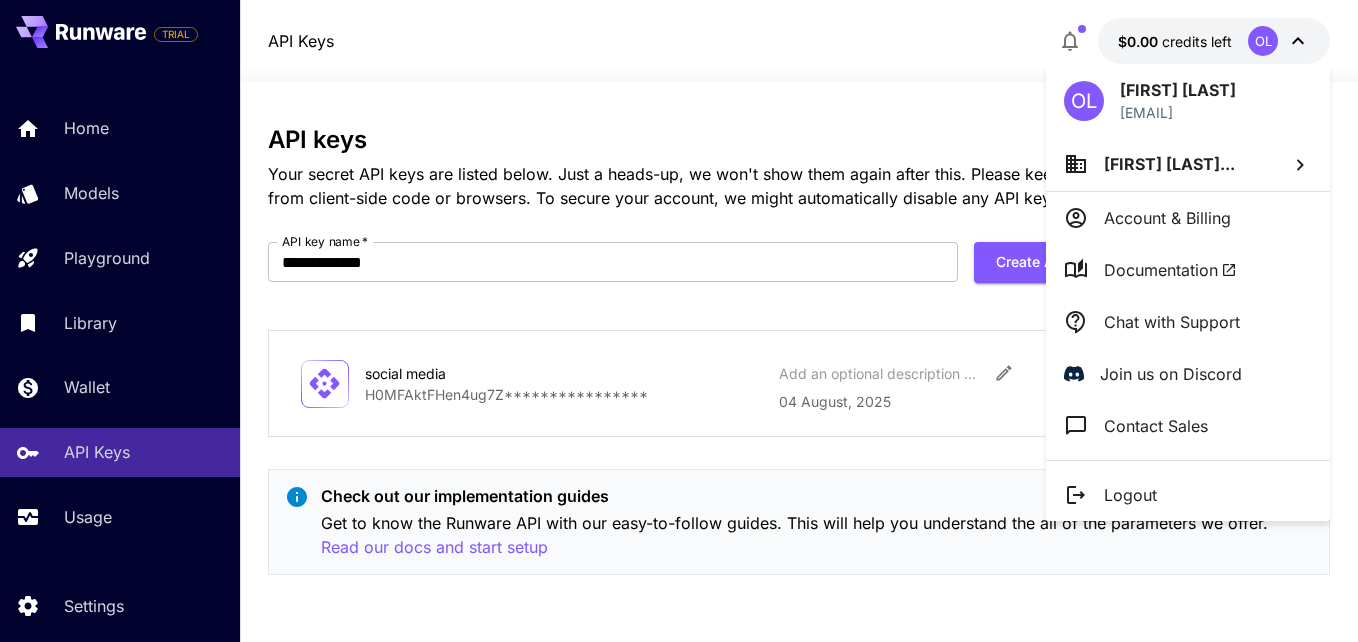 click at bounding box center (679, 321) 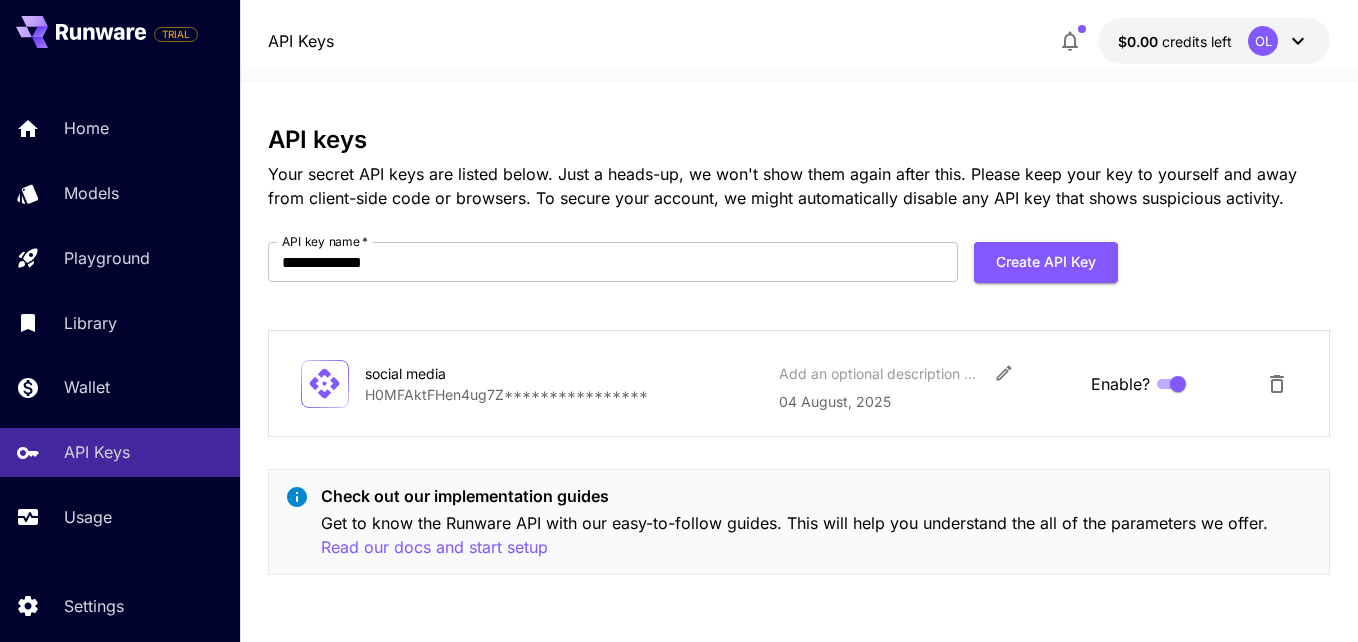 click on "credits left" at bounding box center [1197, 41] 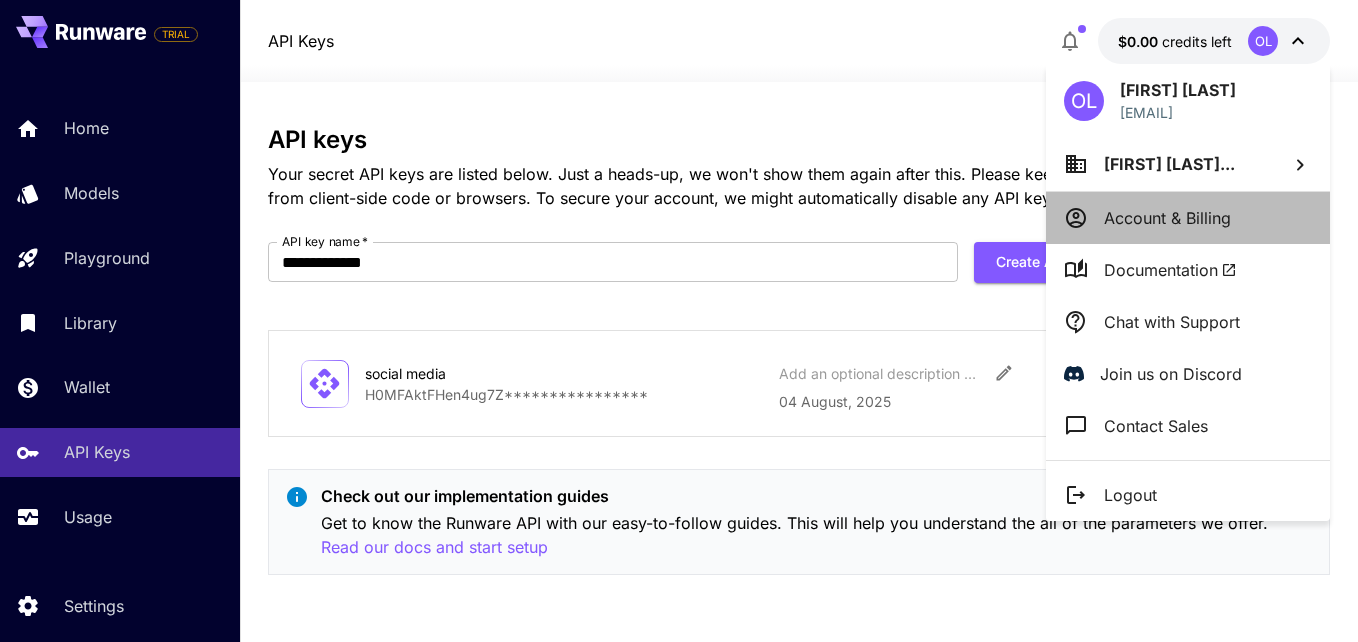 click on "Account & Billing" at bounding box center (1167, 218) 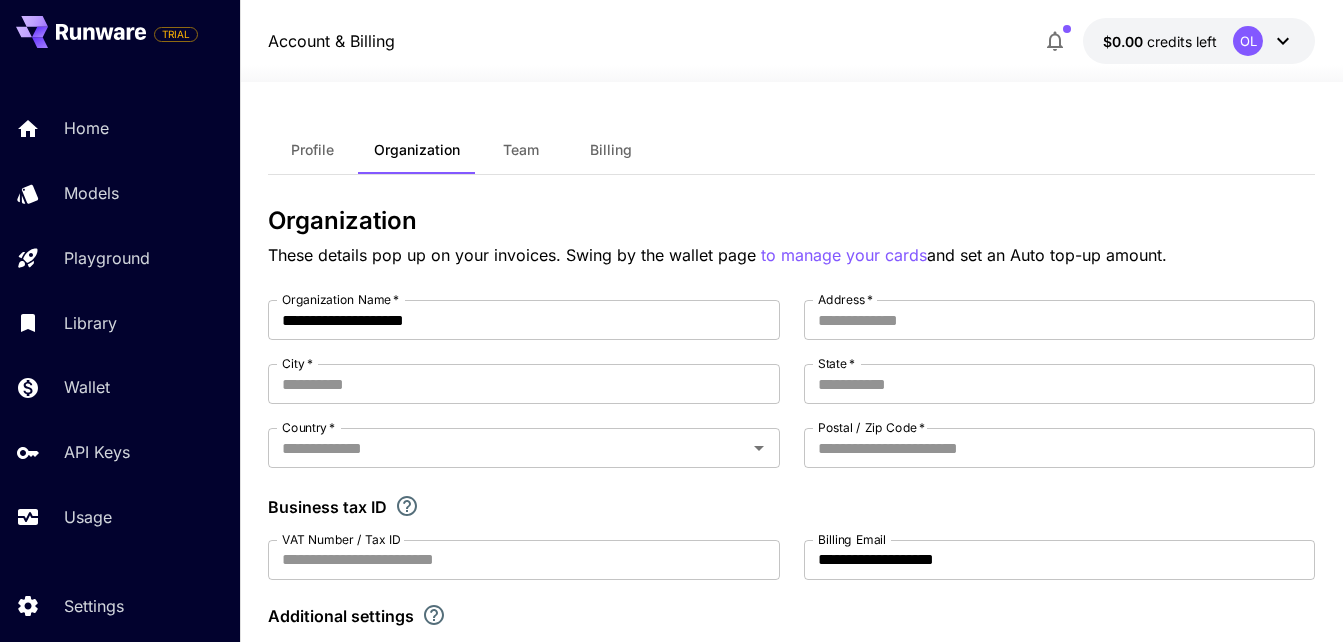 click 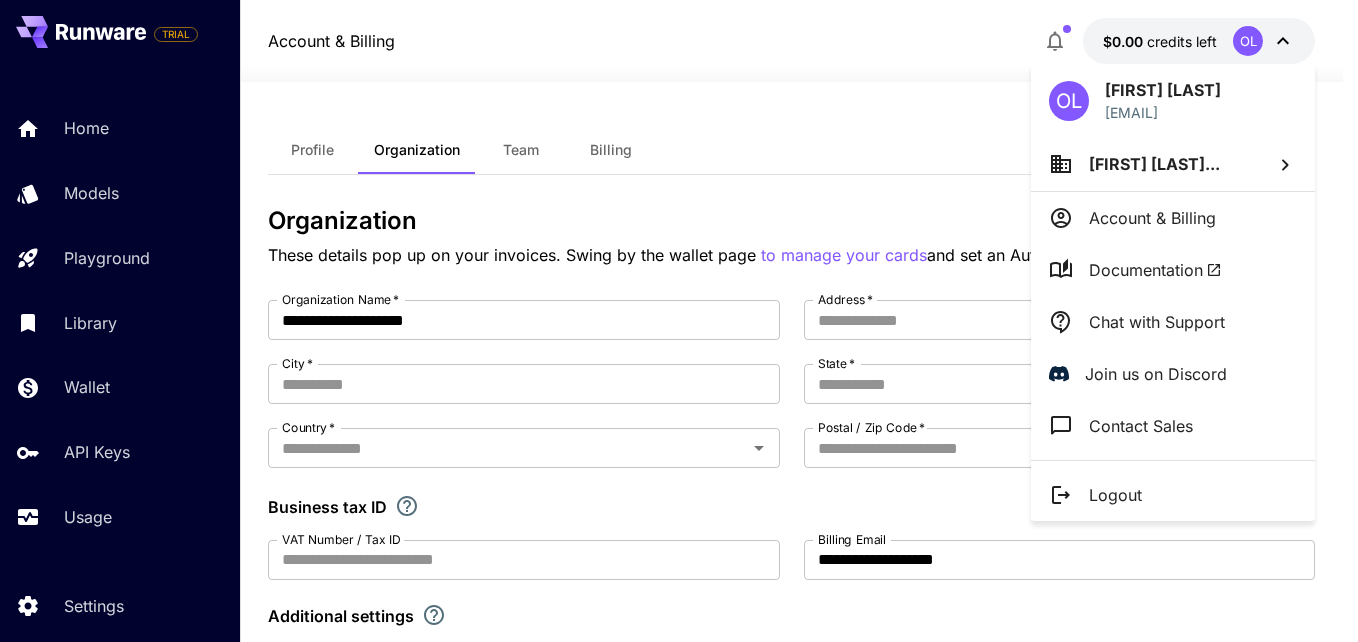 click at bounding box center (679, 321) 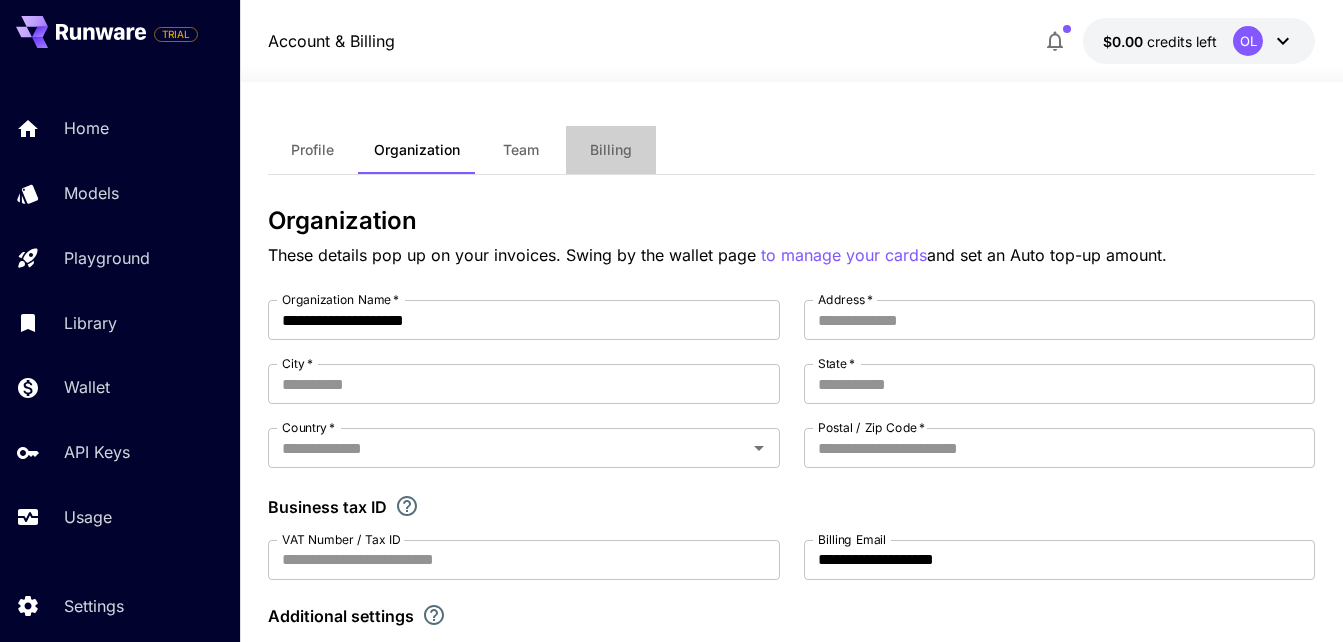 click on "Billing" at bounding box center (611, 150) 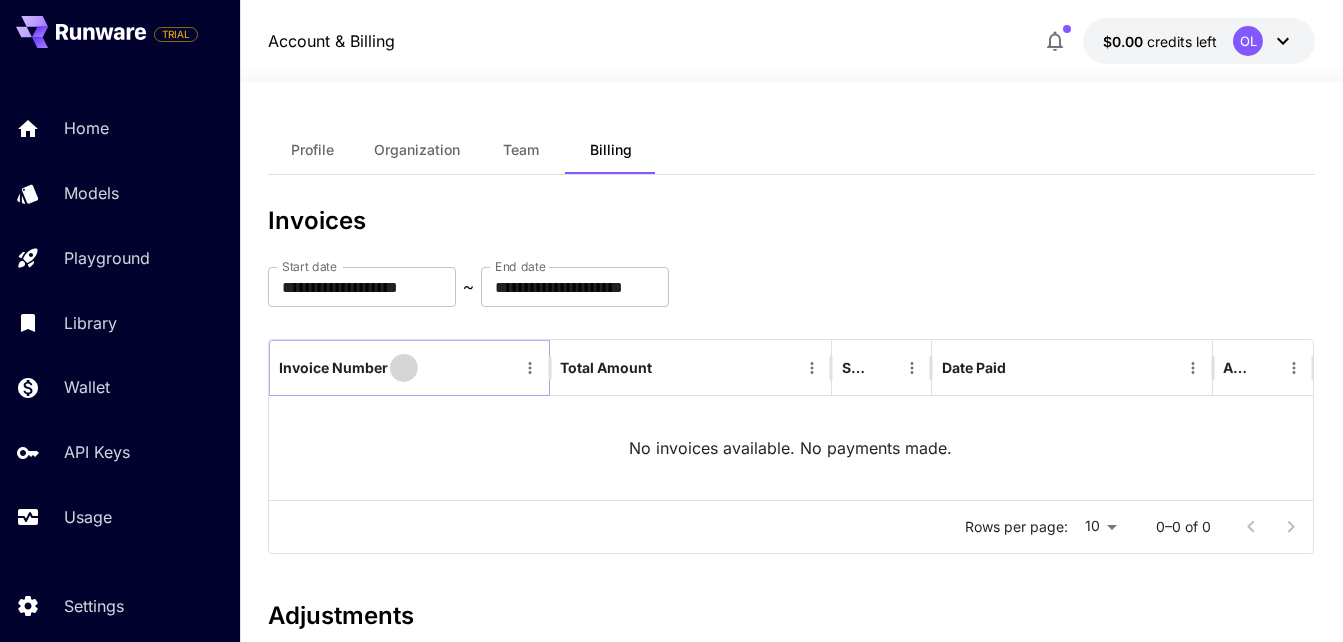 click 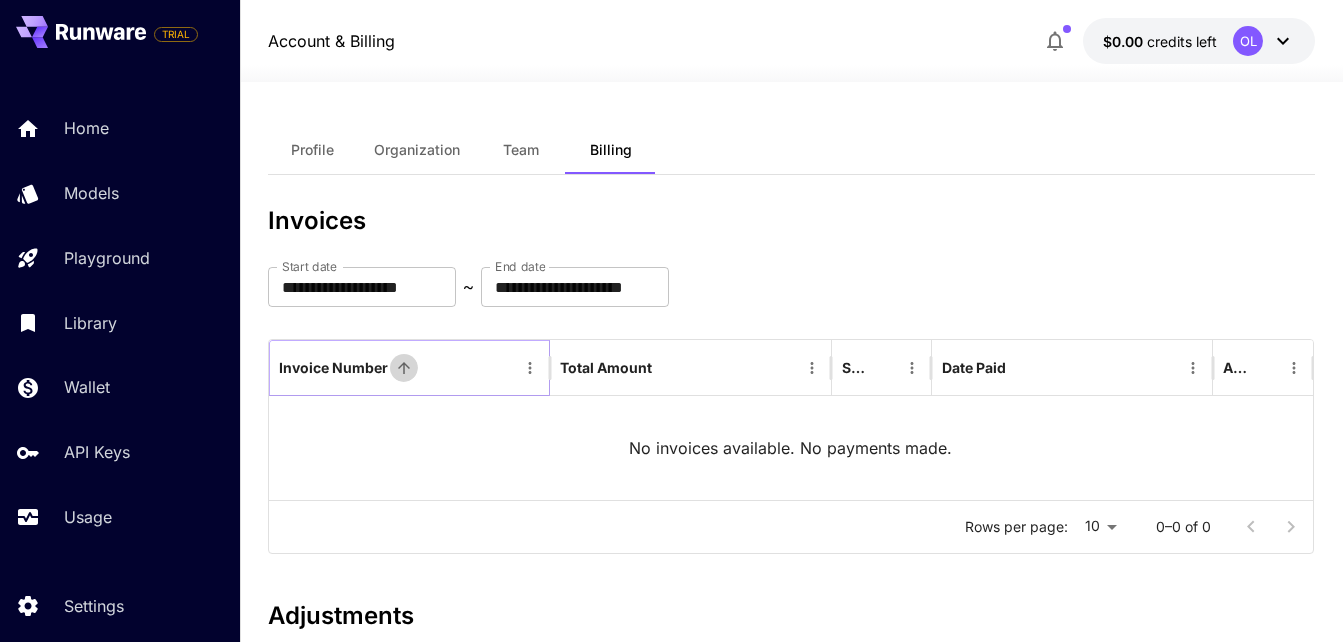 click 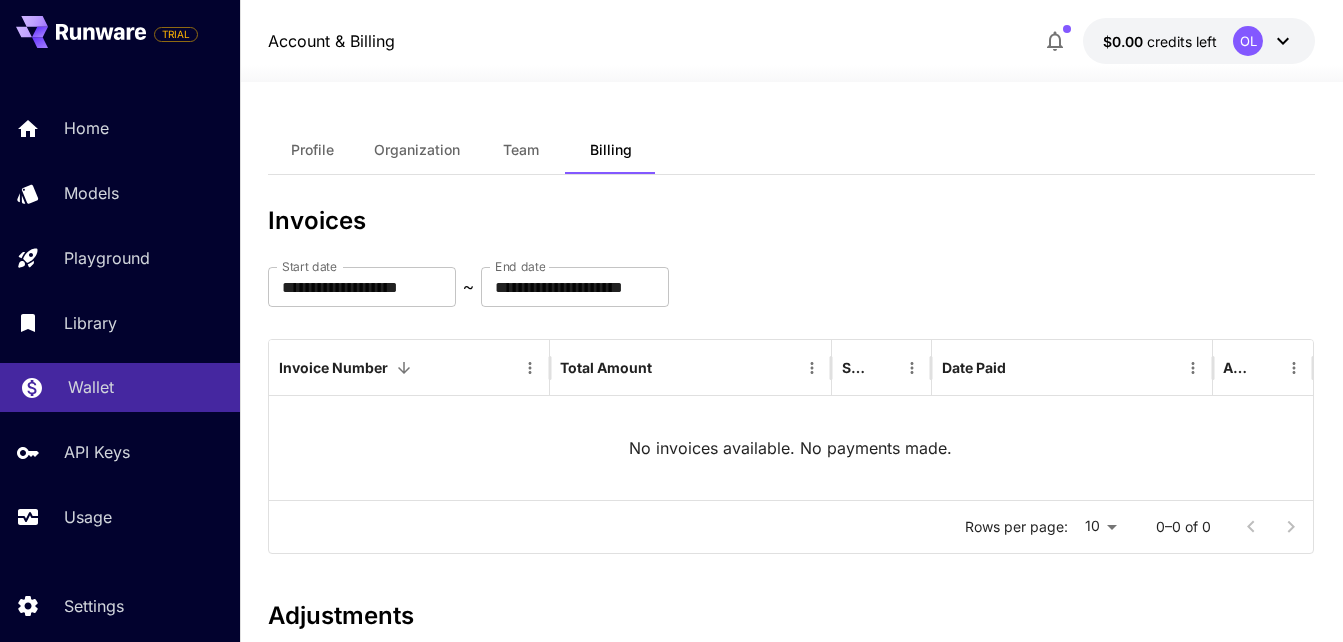 click on "Wallet" at bounding box center (146, 387) 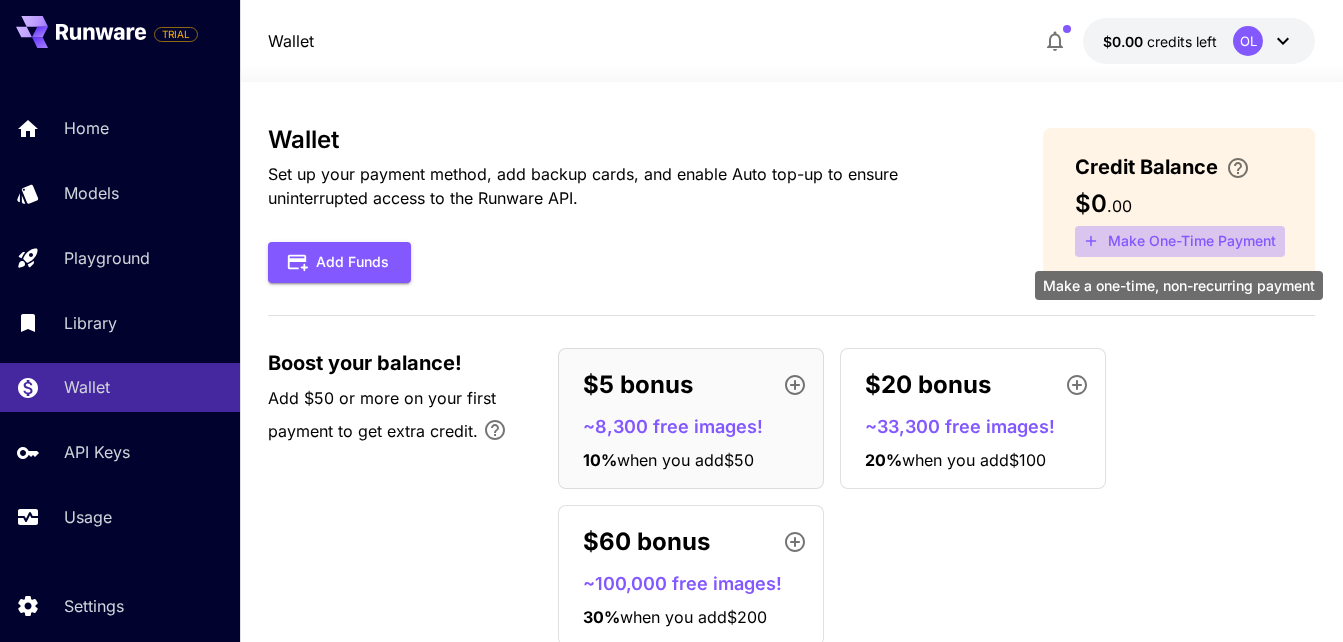 click on "Make One-Time Payment" at bounding box center [1180, 241] 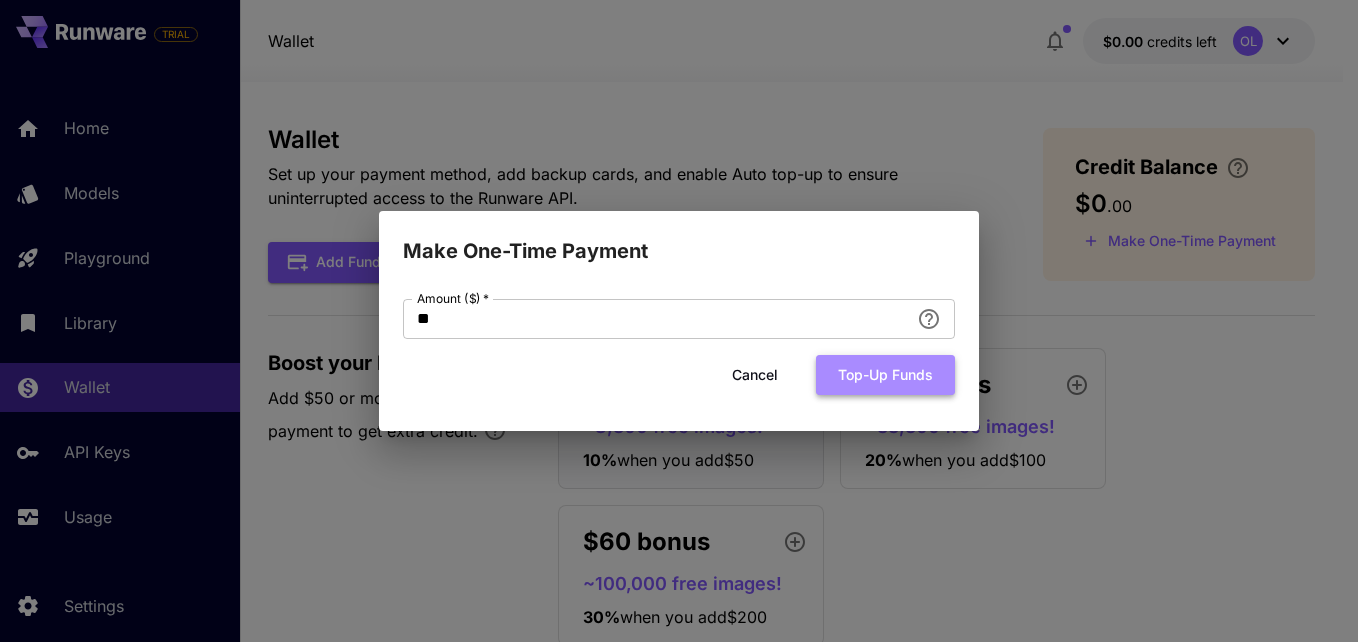 click on "Top-up funds" at bounding box center [885, 375] 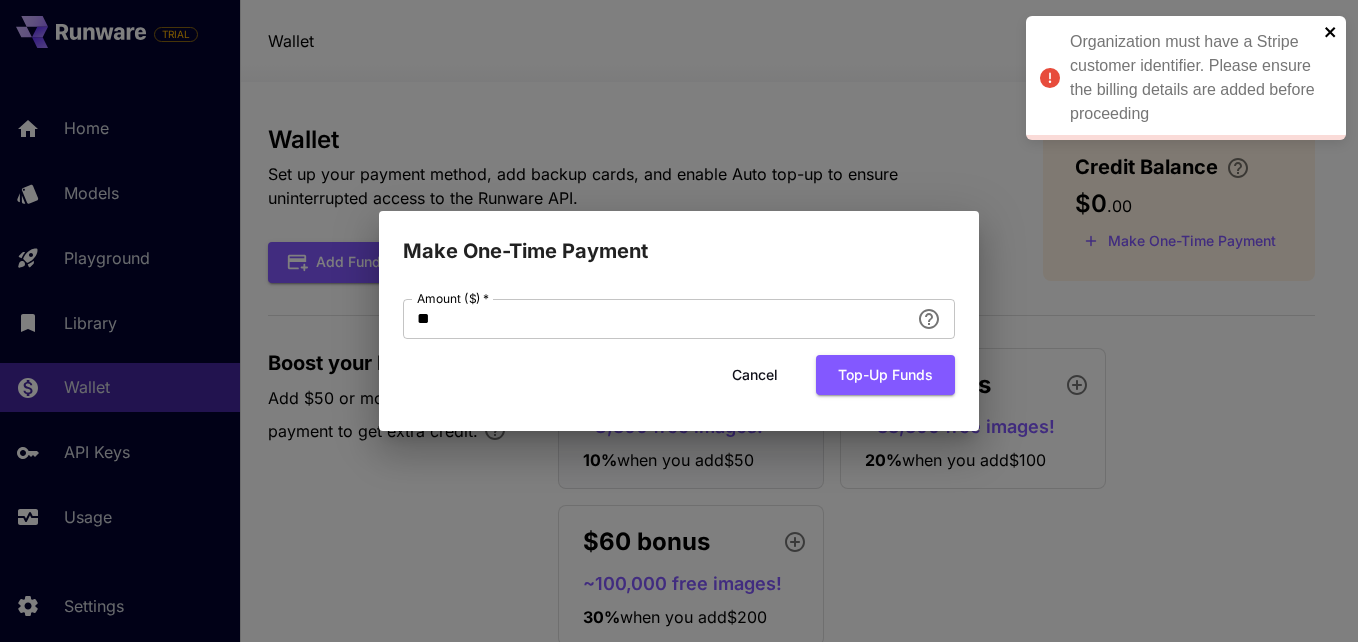click 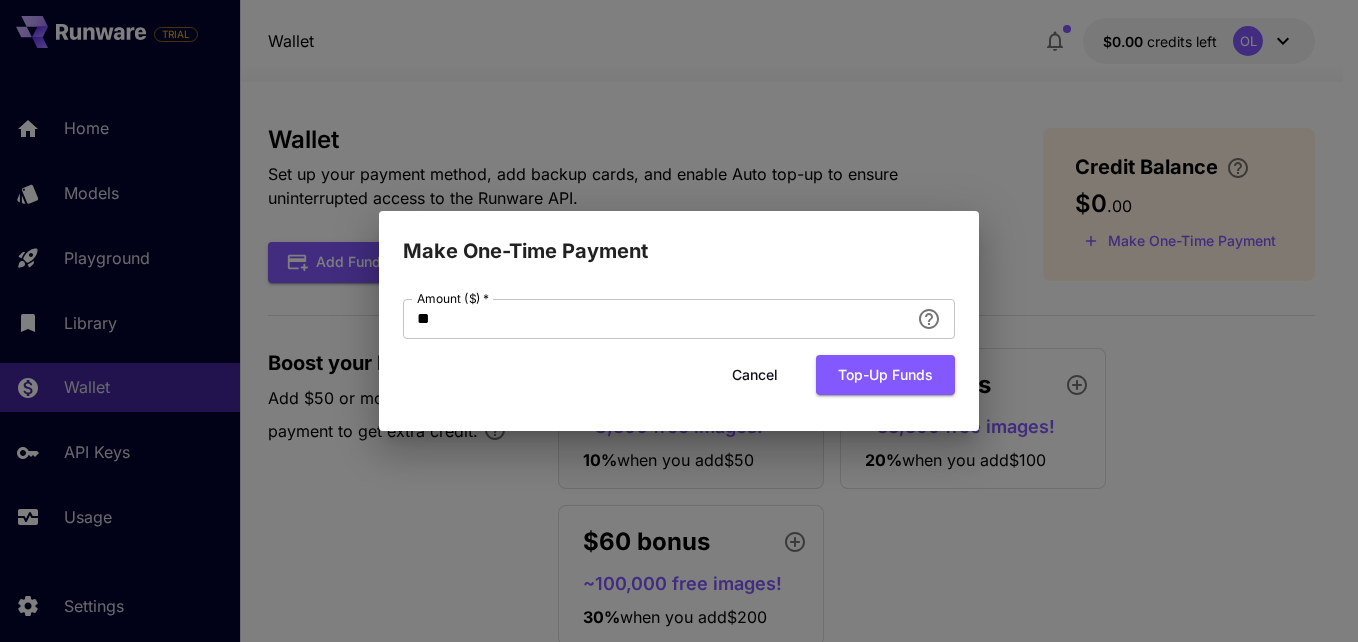 click on "Make One-Time Payment Amount ($)   * ** Amount ($)   * Cancel Top-up funds" at bounding box center [679, 321] 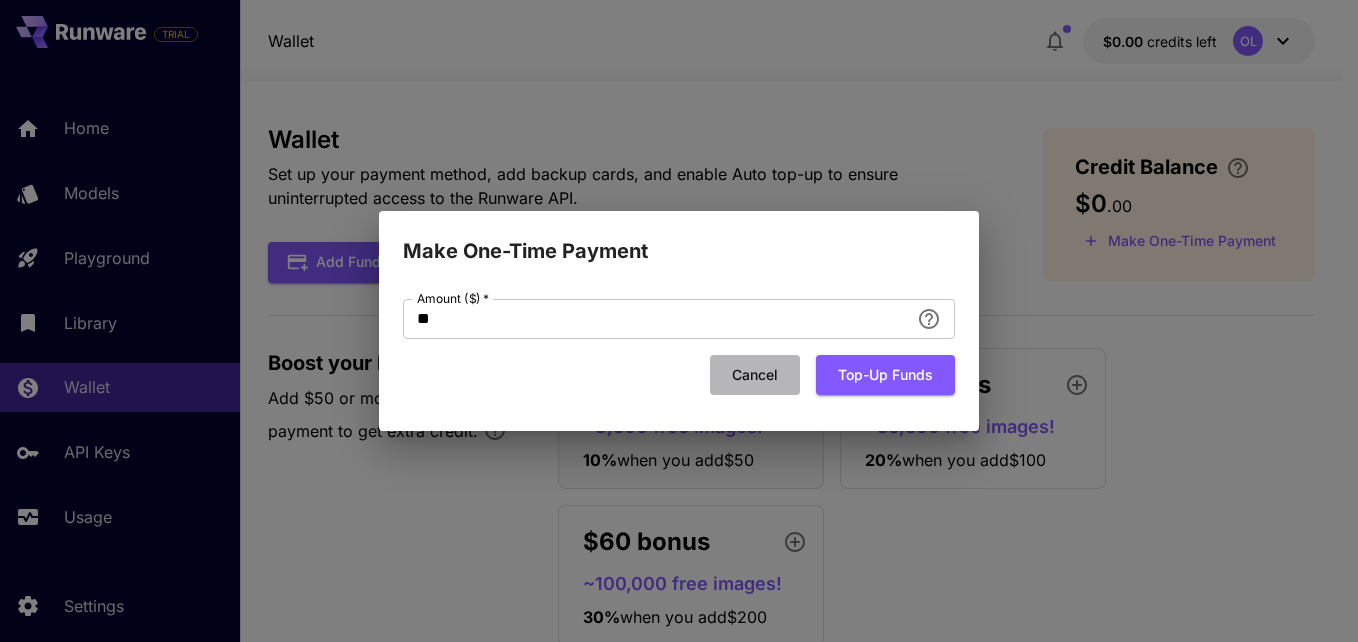click on "Cancel" at bounding box center (755, 375) 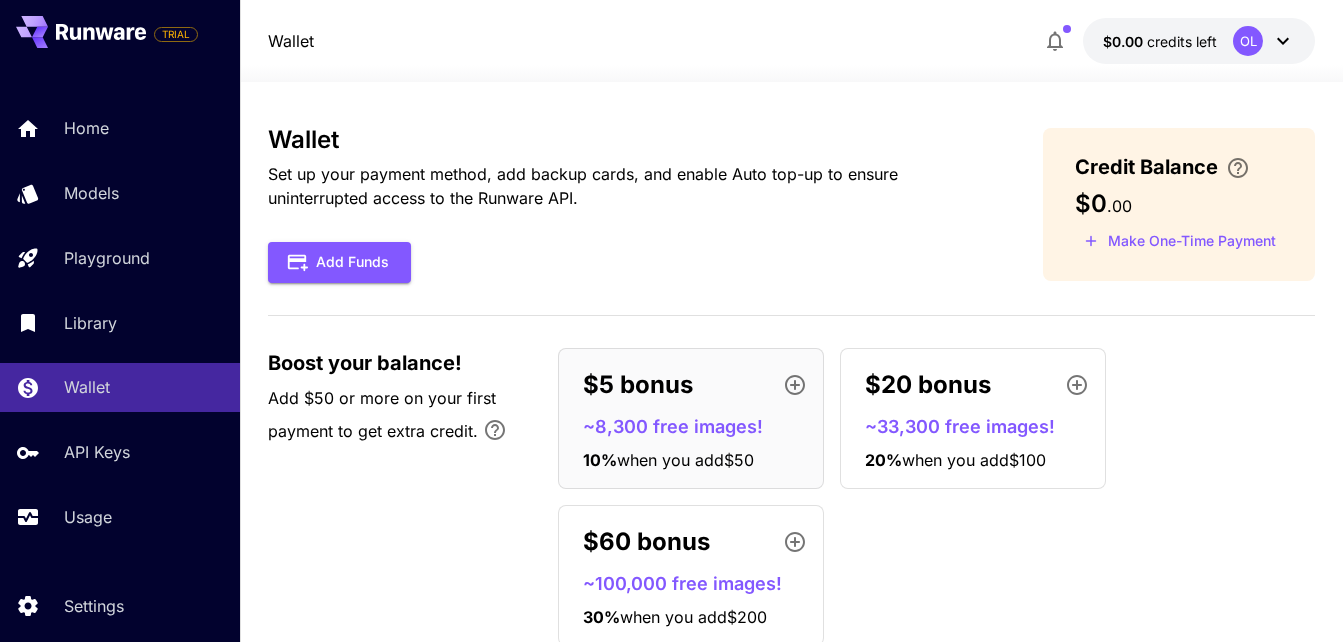 scroll, scrollTop: 57, scrollLeft: 0, axis: vertical 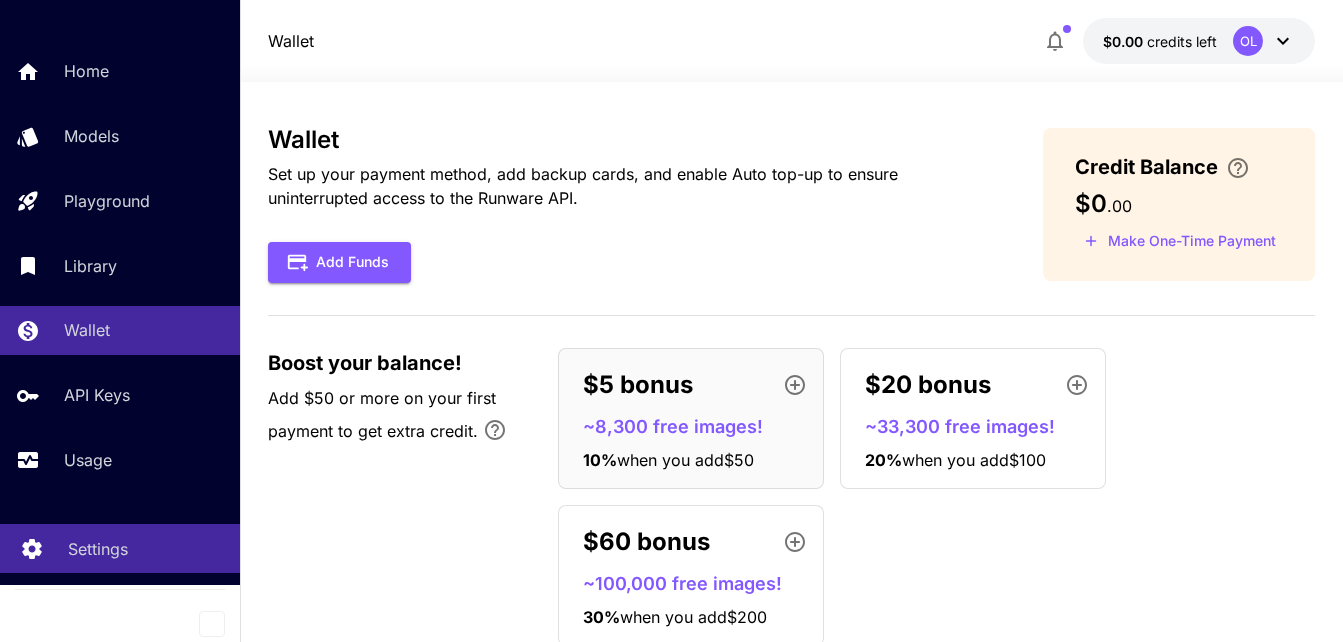 click on "Settings" at bounding box center [98, 549] 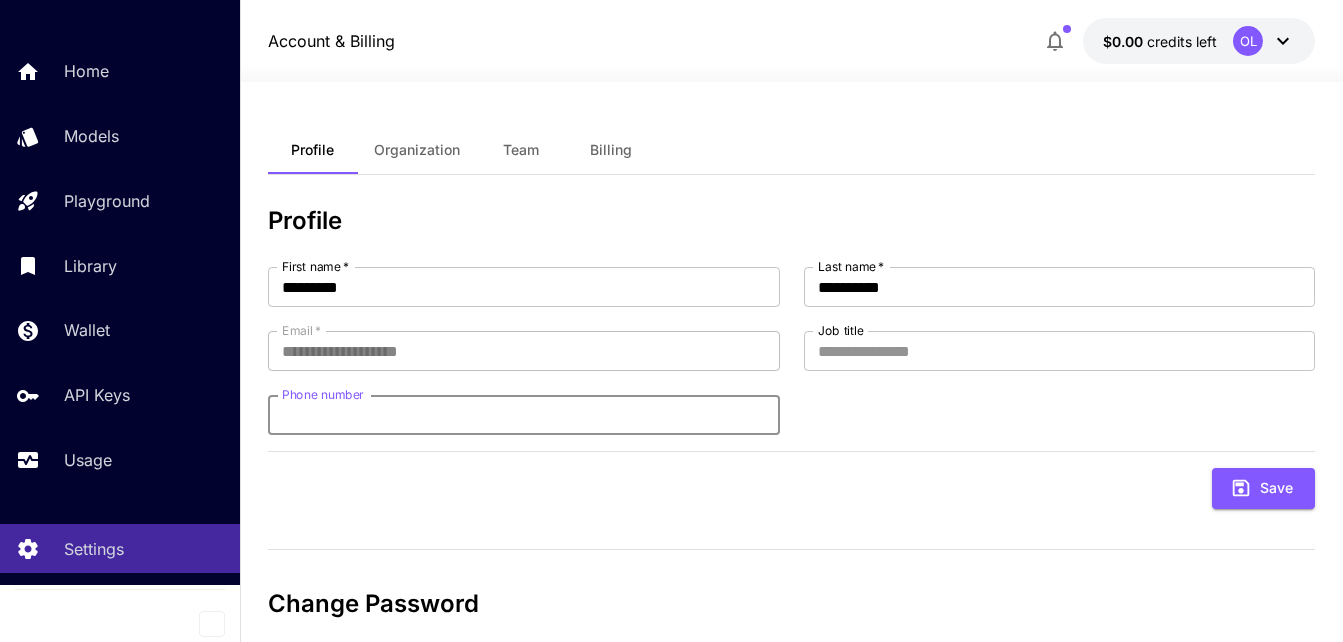 click on "Phone number" at bounding box center (524, 415) 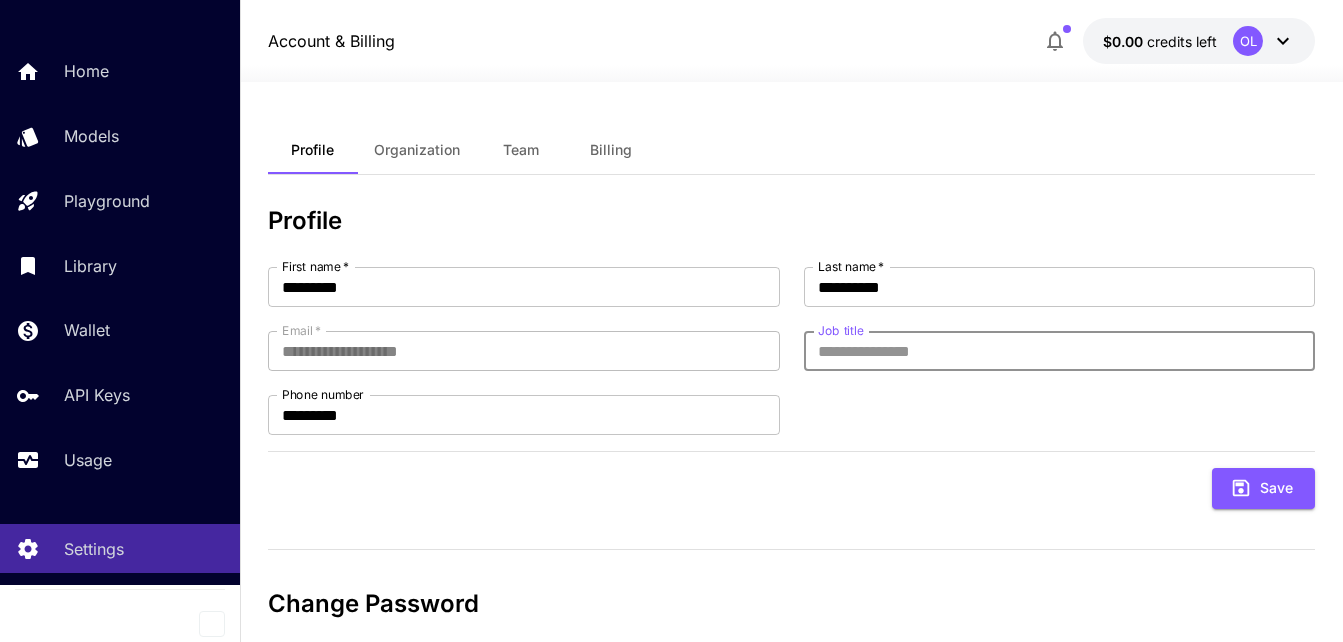 click on "Job title" at bounding box center [1060, 351] 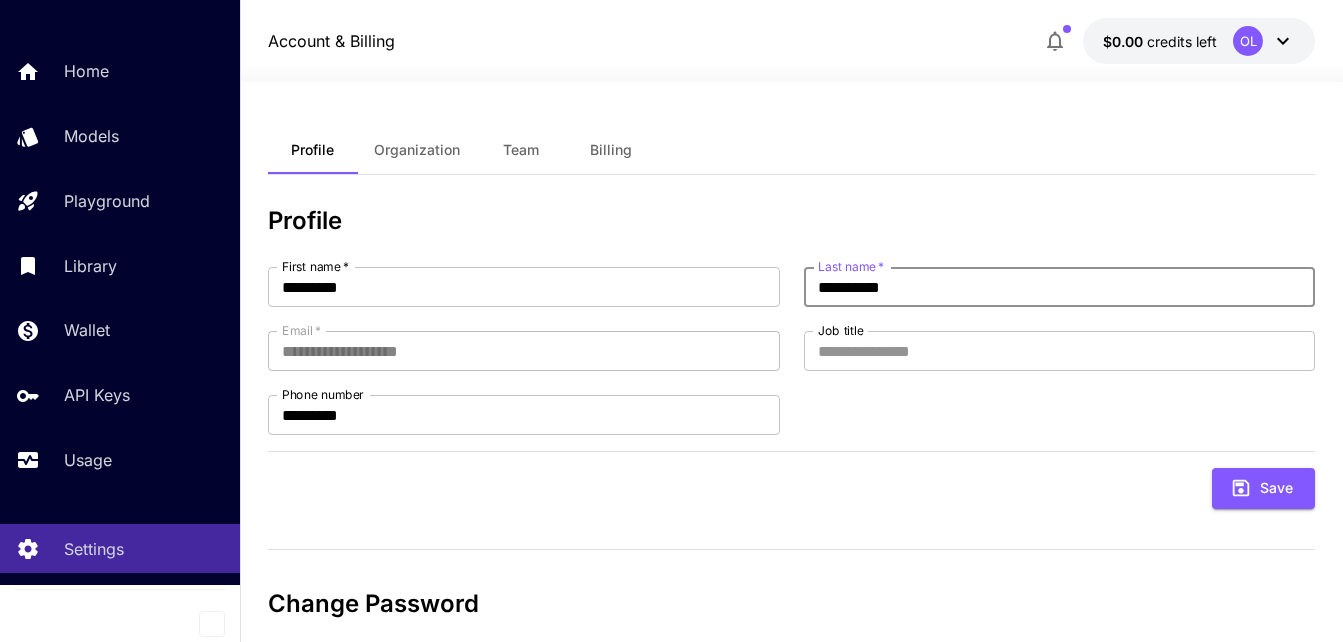 click on "**********" at bounding box center (1060, 287) 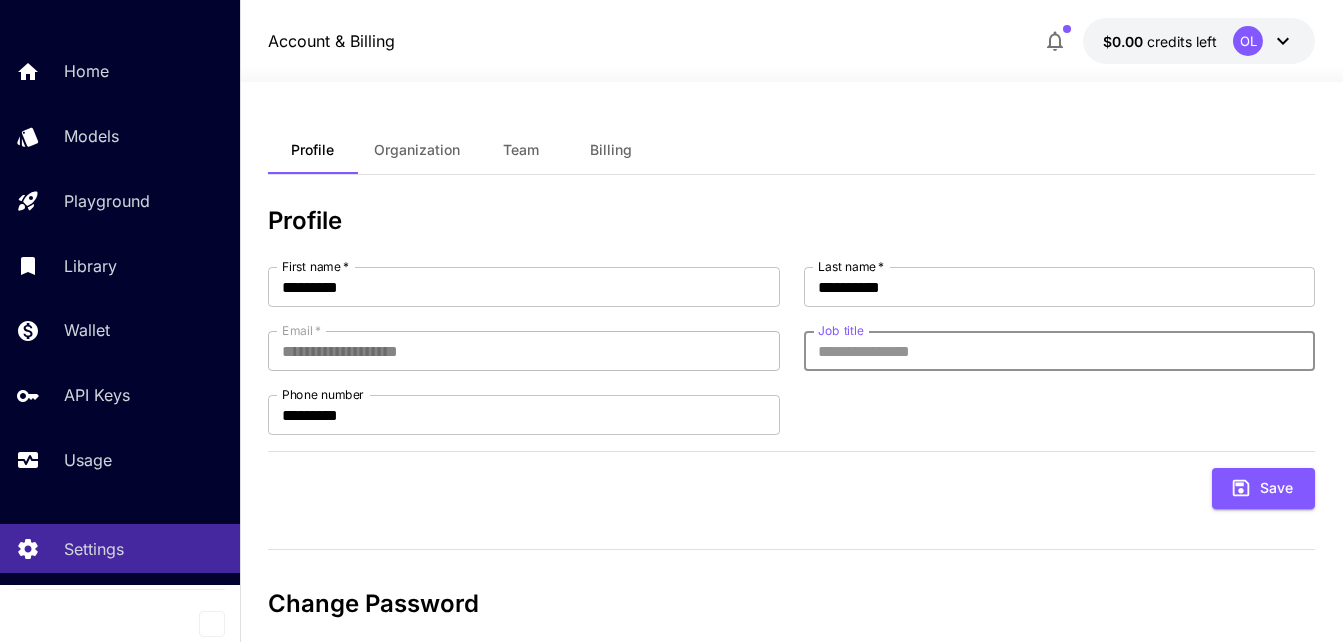 click on "Job title" at bounding box center [1060, 351] 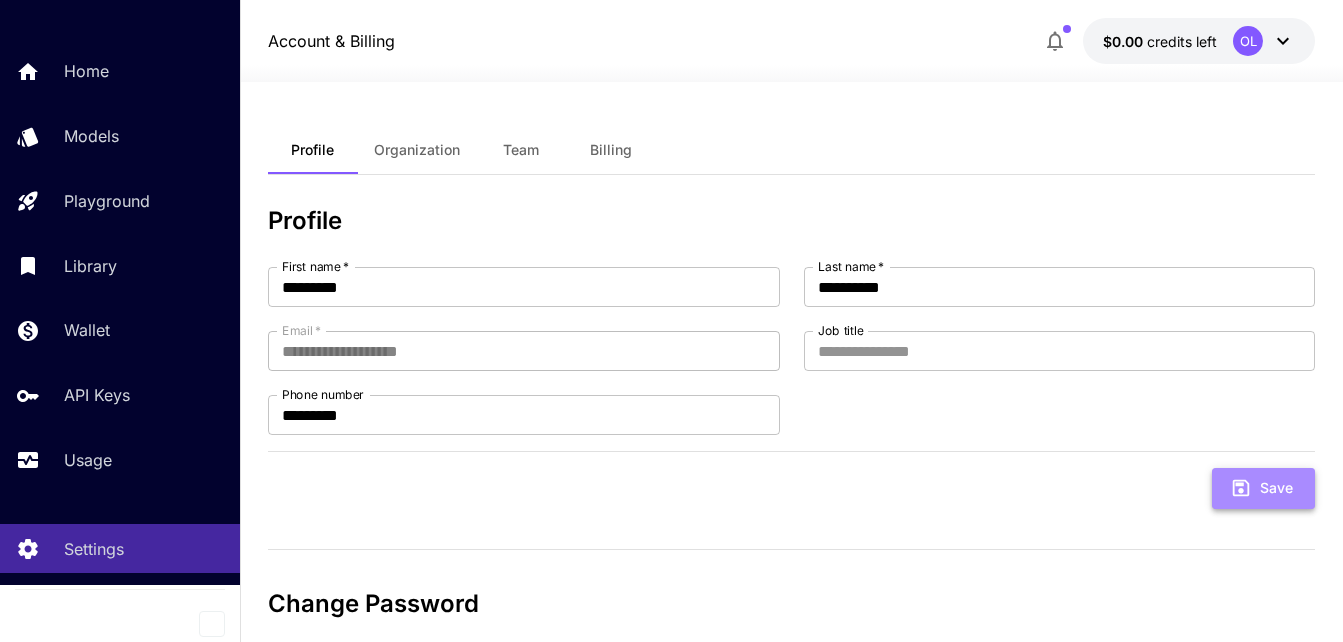 click on "Save" at bounding box center [1263, 488] 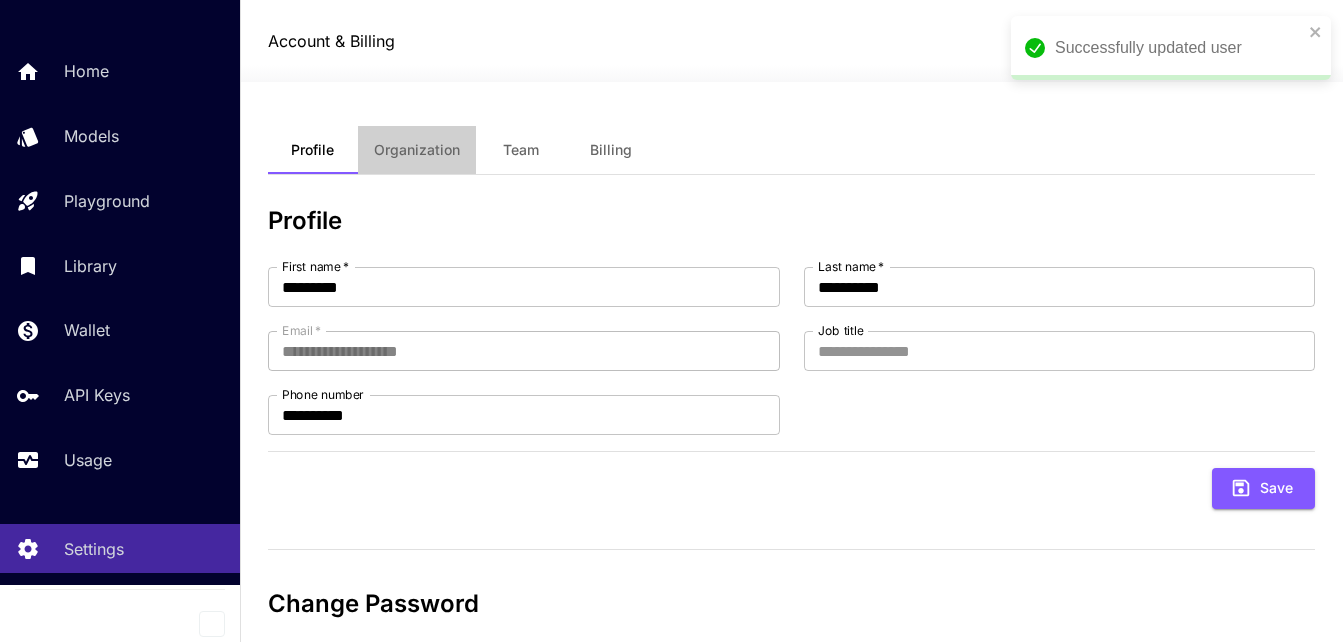 click on "Organization" at bounding box center [417, 150] 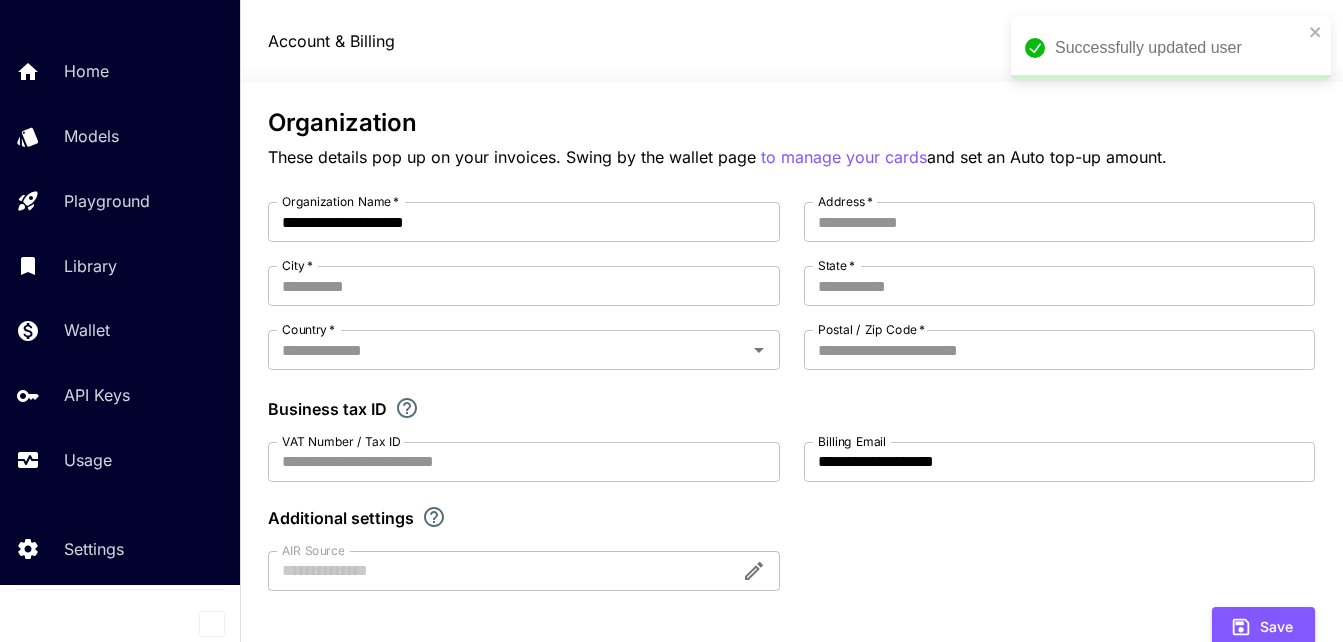 scroll, scrollTop: 133, scrollLeft: 0, axis: vertical 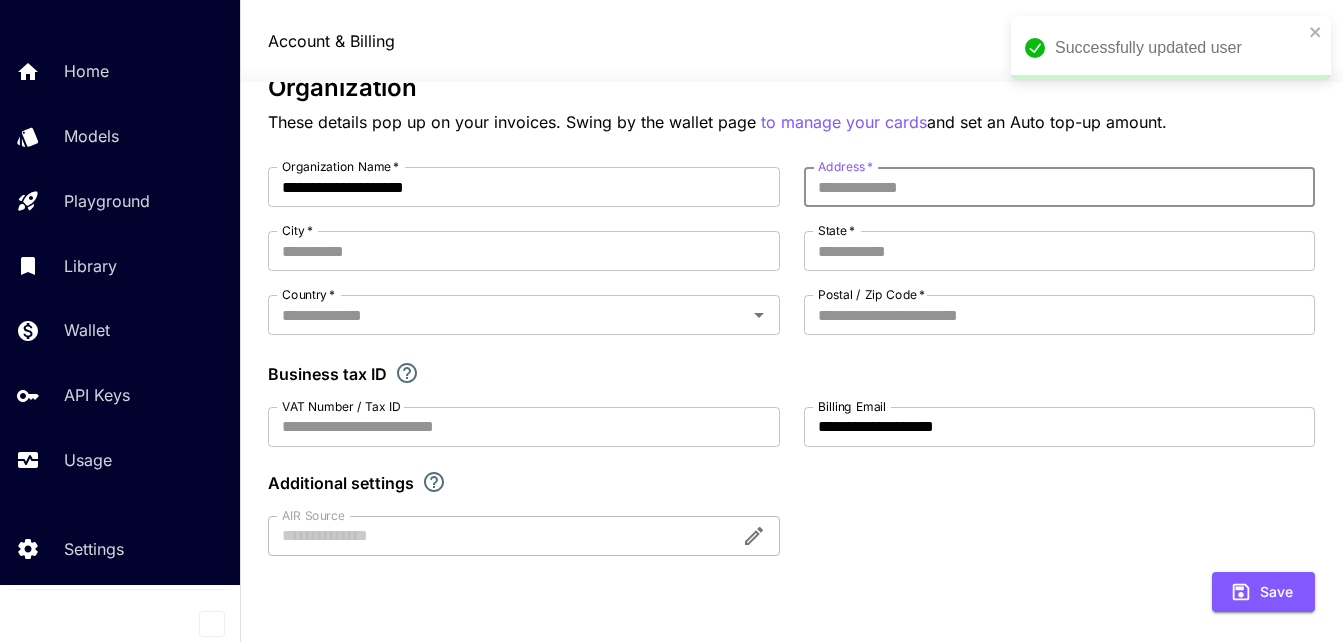 click on "Address   *" at bounding box center (1060, 187) 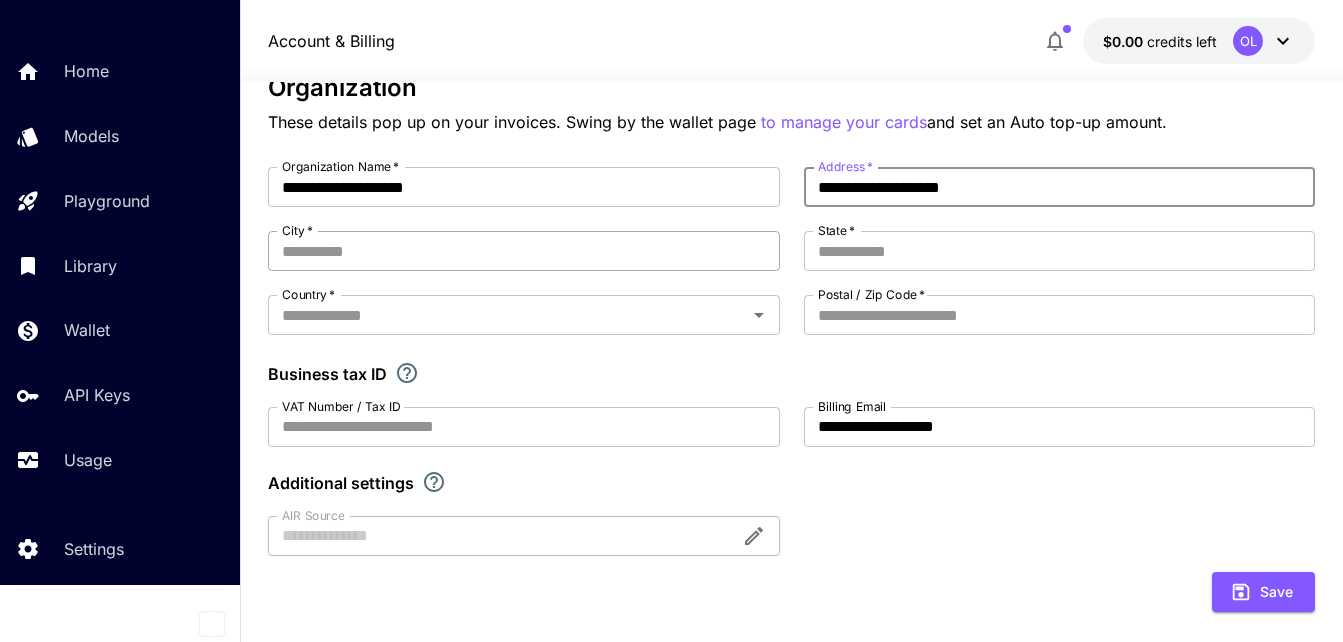 type on "**********" 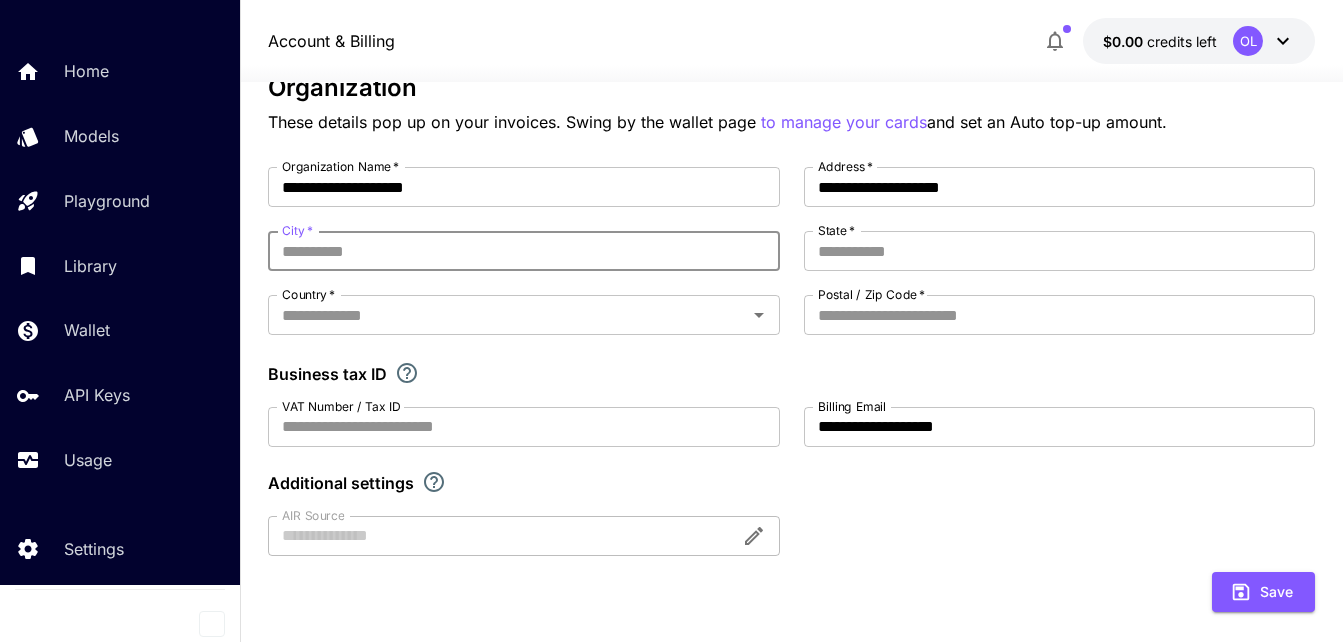click on "City   *" at bounding box center [524, 251] 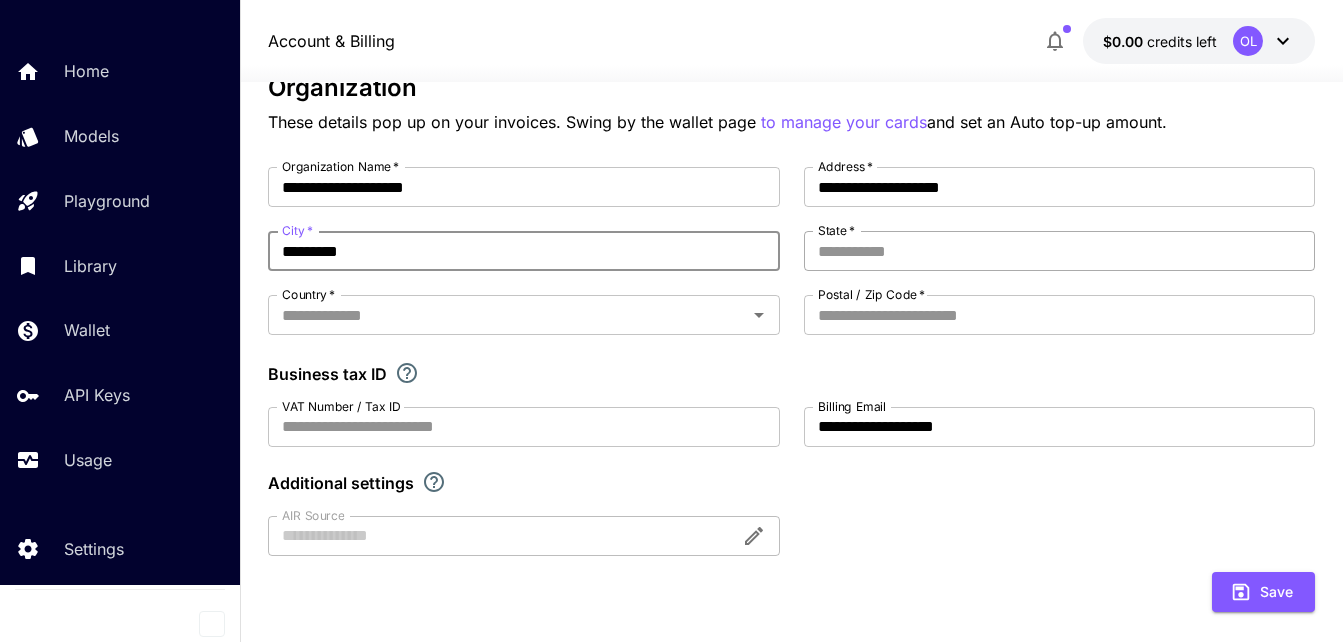 type on "*********" 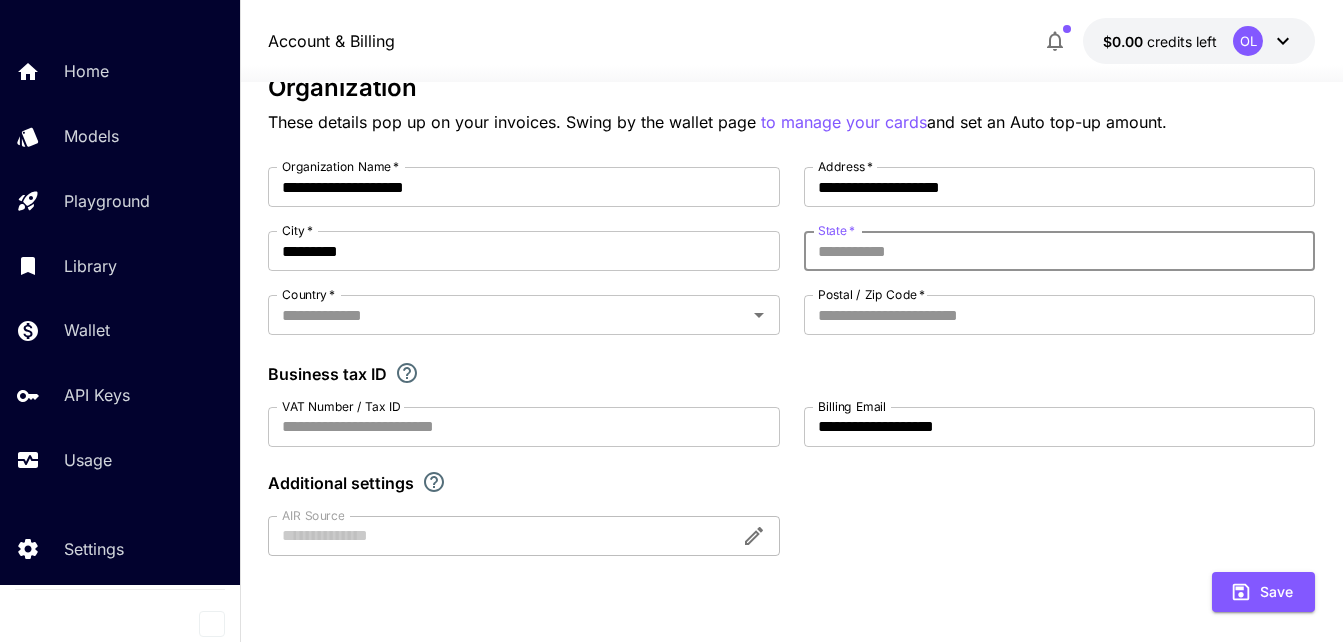 click on "State   *" at bounding box center [1060, 251] 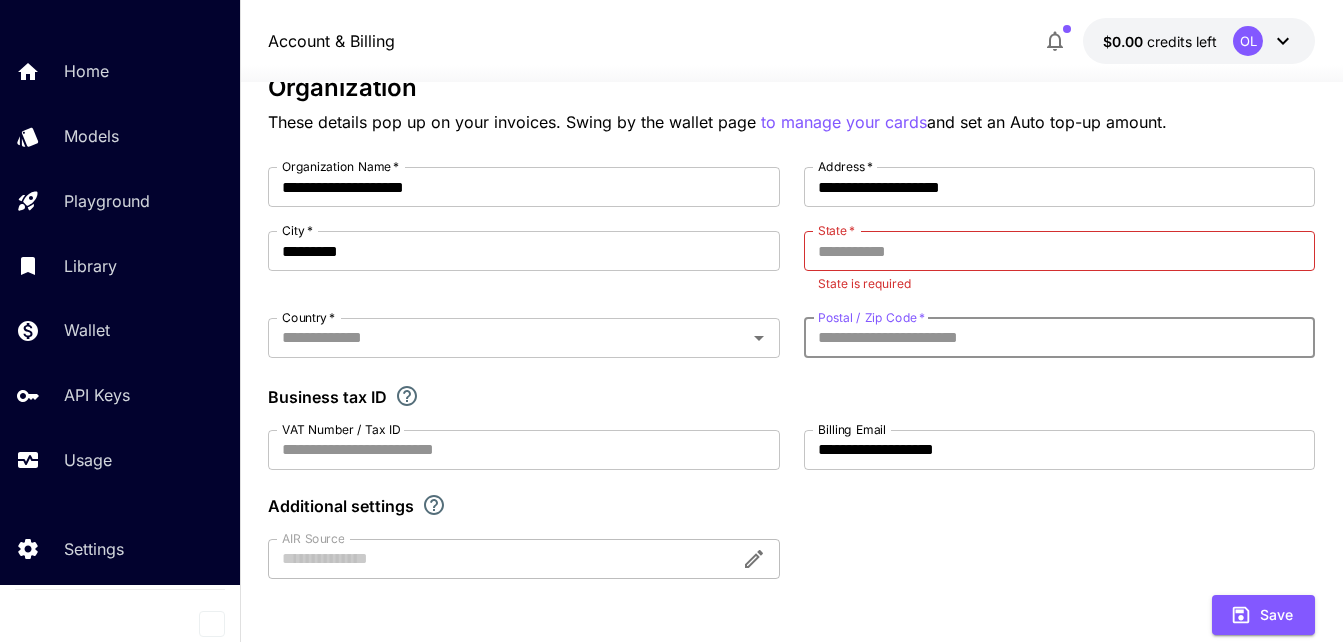 click on "Postal / Zip Code   *" at bounding box center (1060, 338) 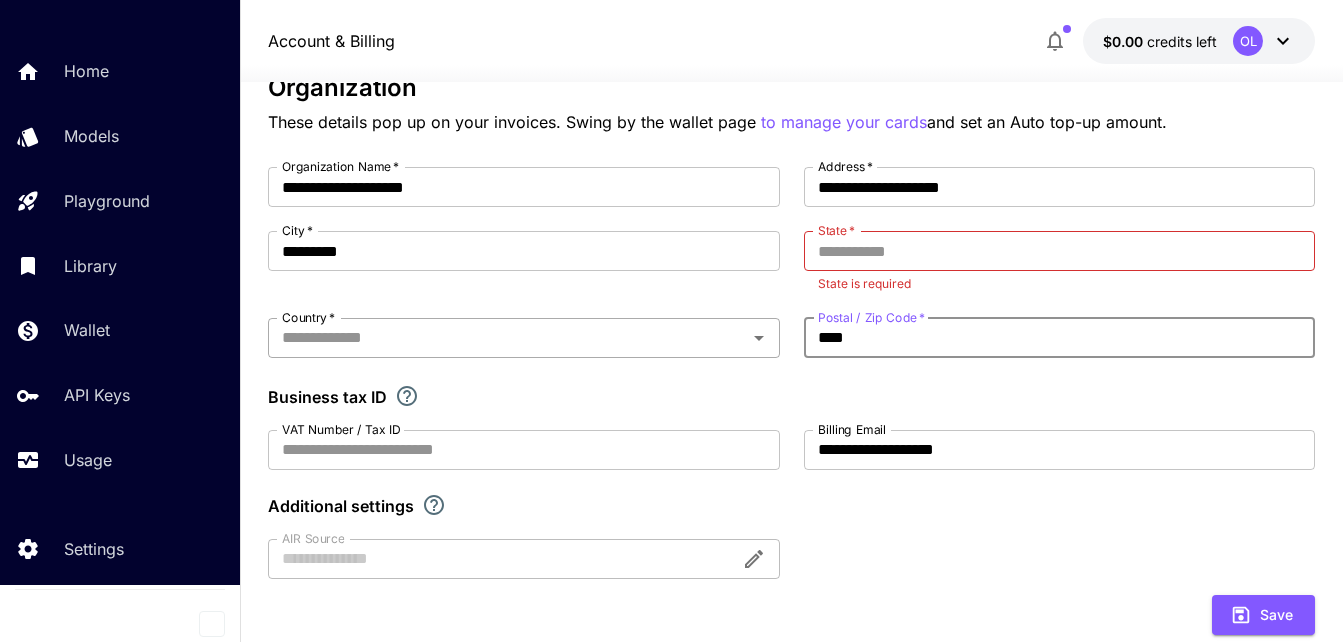type on "****" 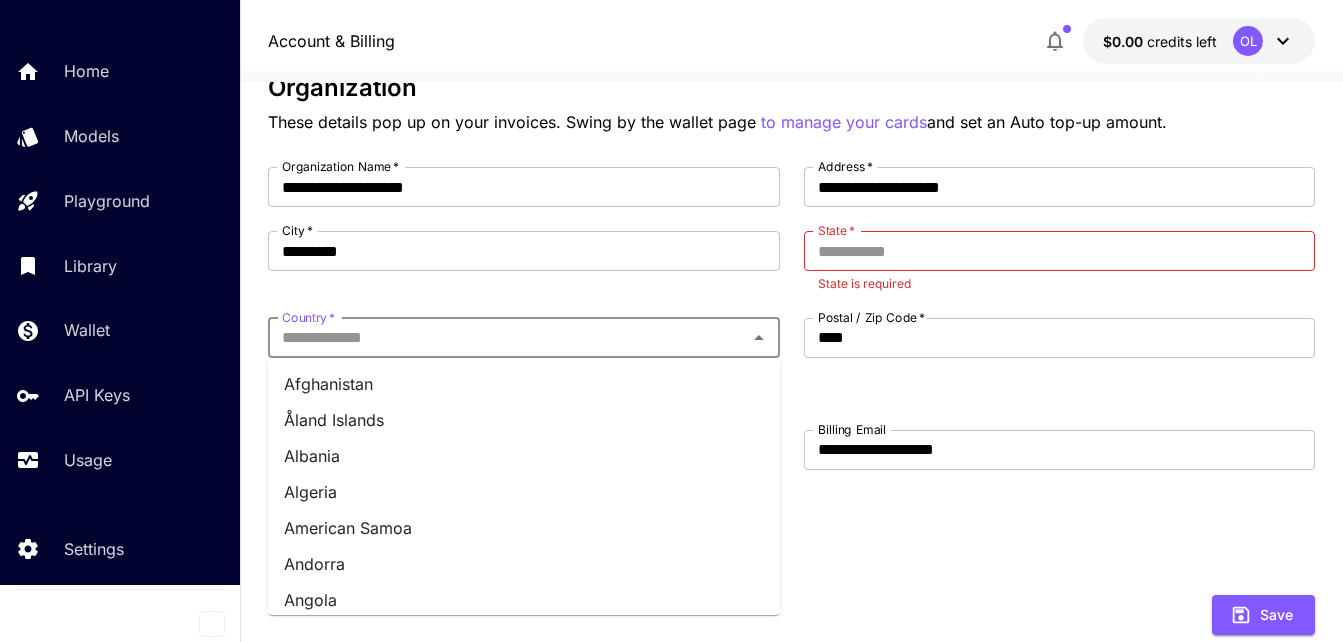 click on "Country   *" at bounding box center [507, 338] 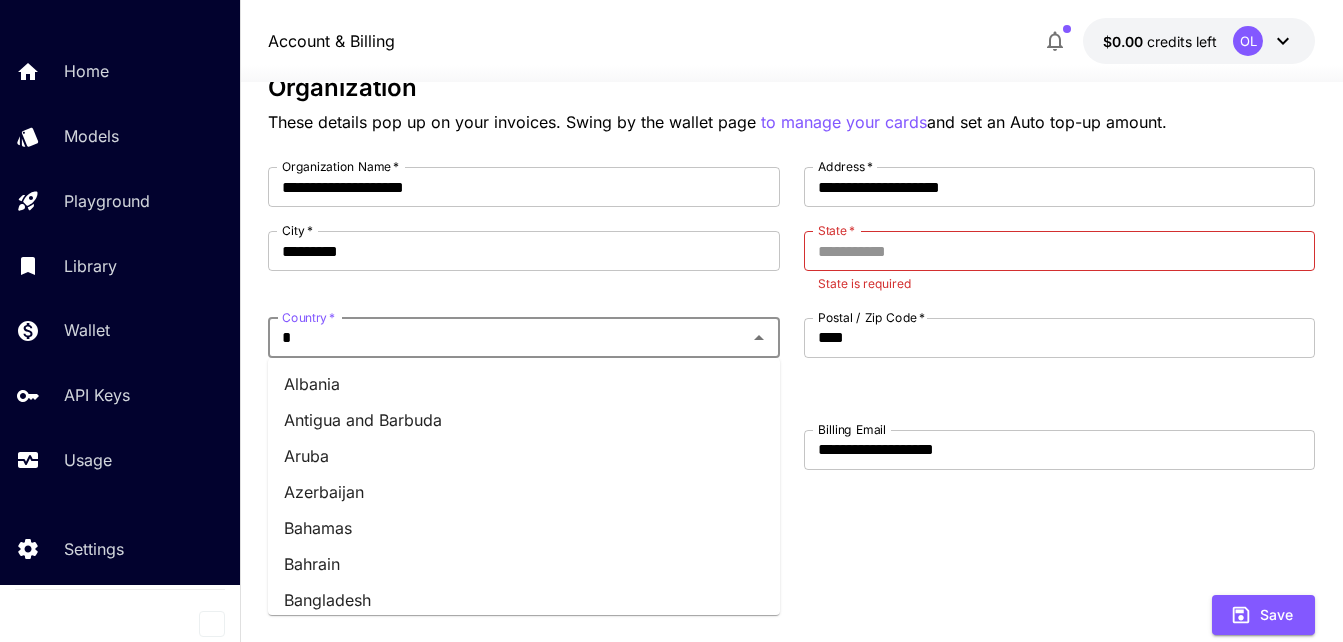 type on "**" 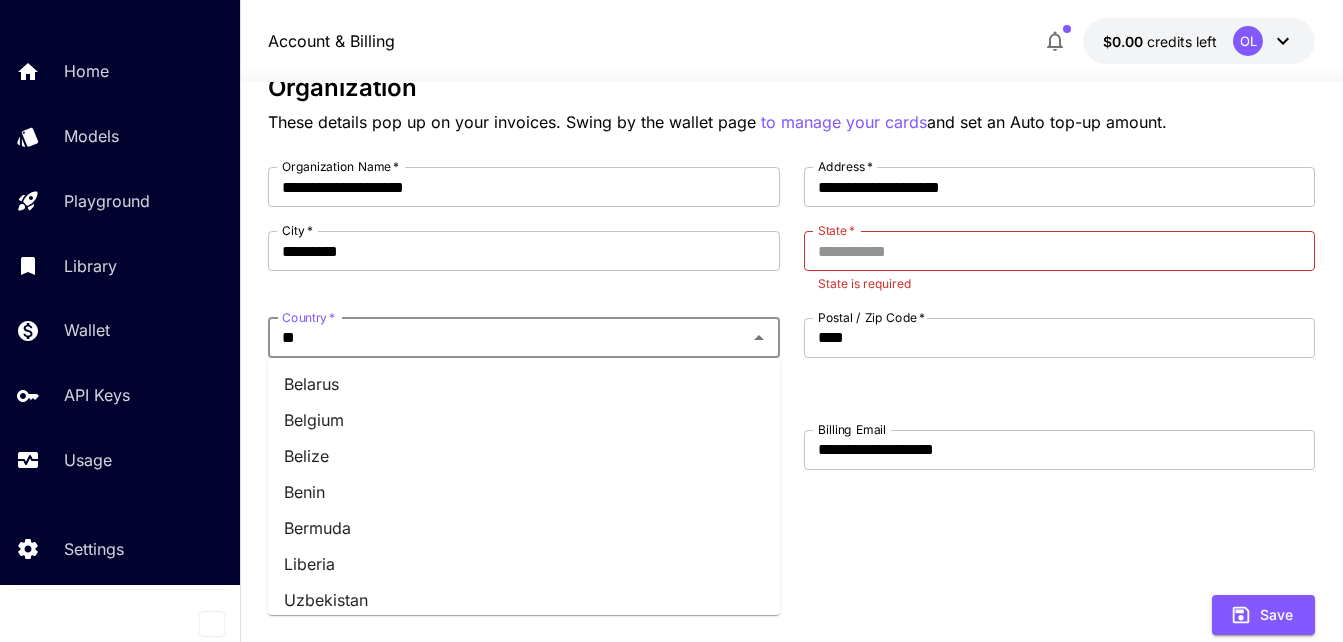 click on "Belgium" at bounding box center (524, 420) 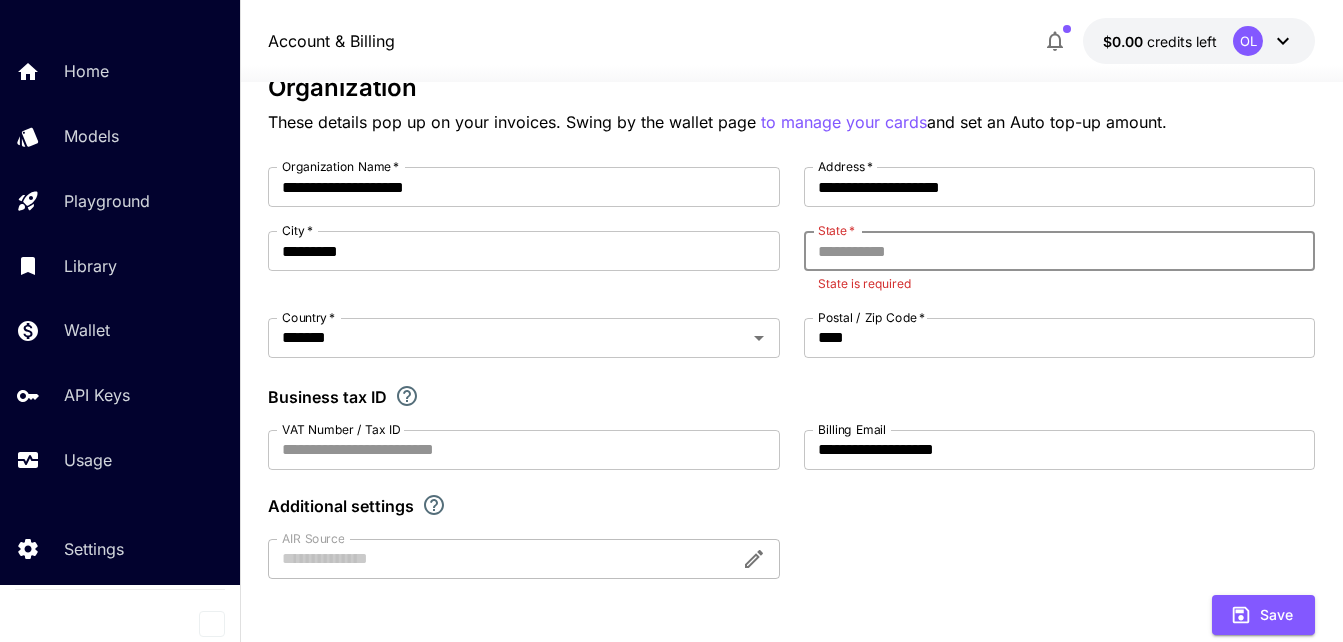 click on "State   *" at bounding box center (1060, 251) 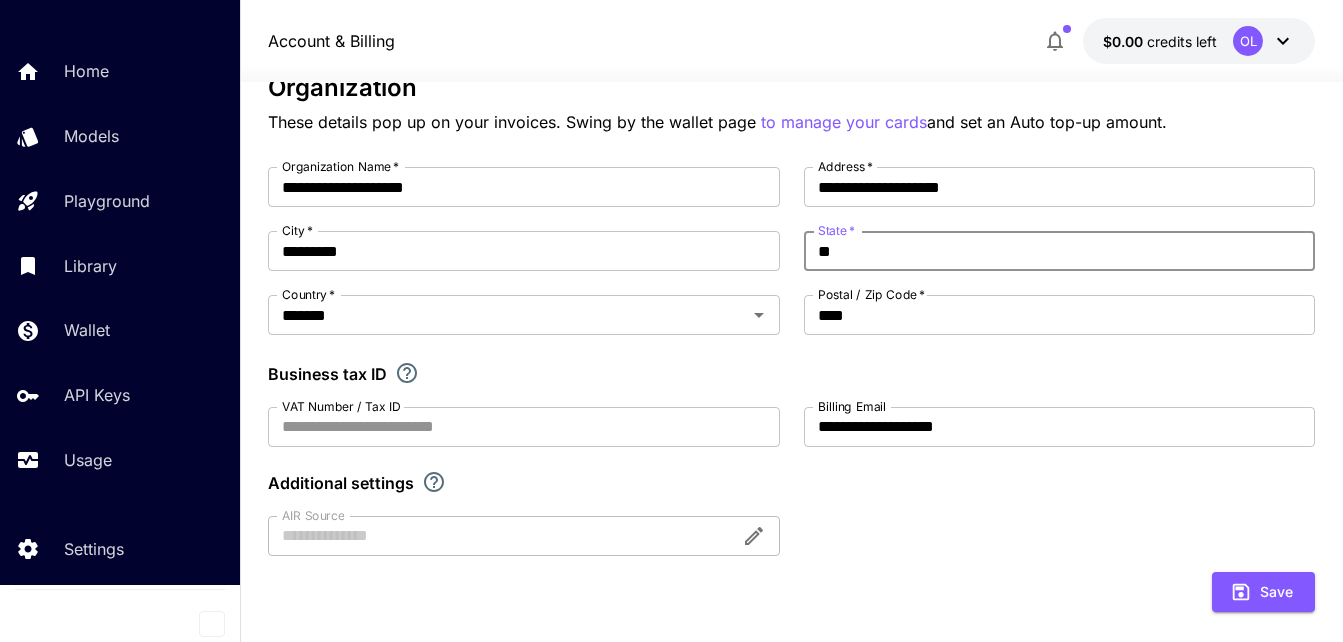 type on "*" 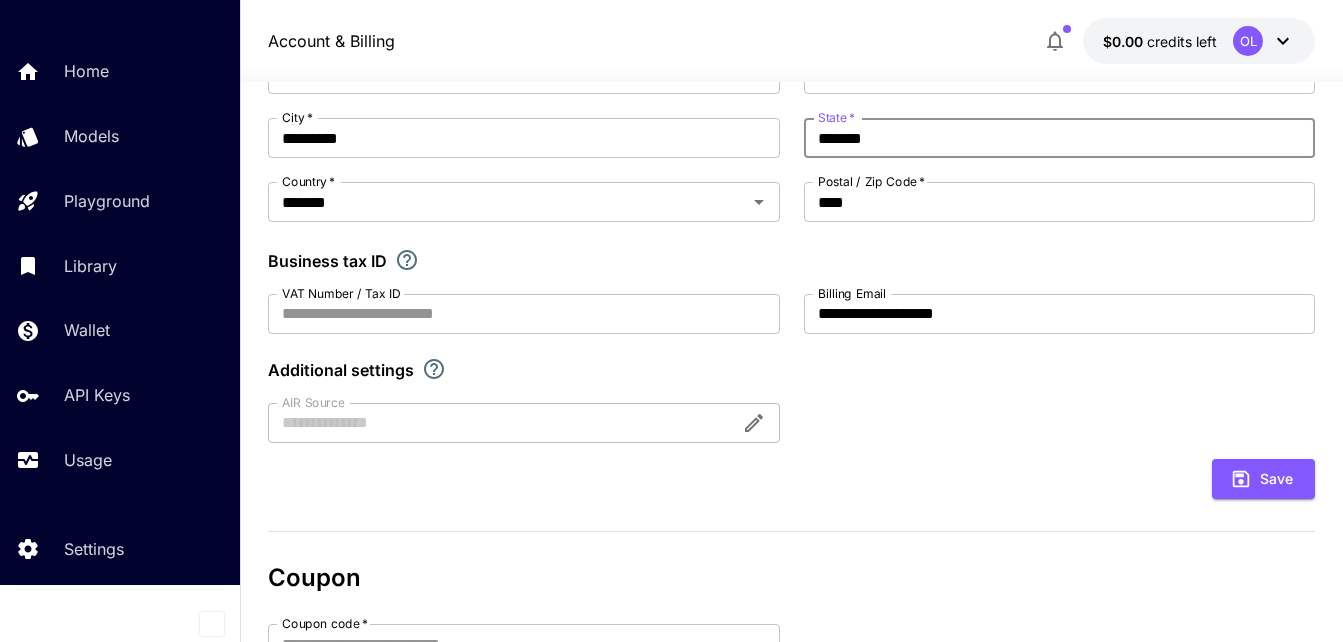 scroll, scrollTop: 512, scrollLeft: 0, axis: vertical 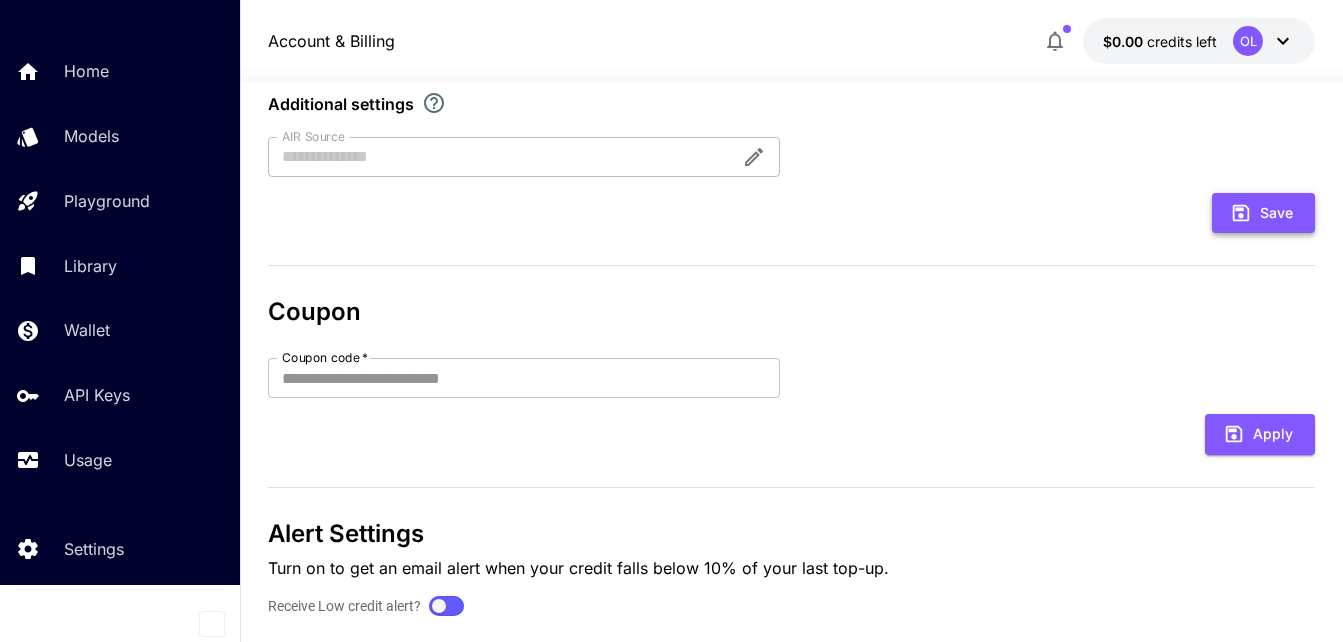type on "*******" 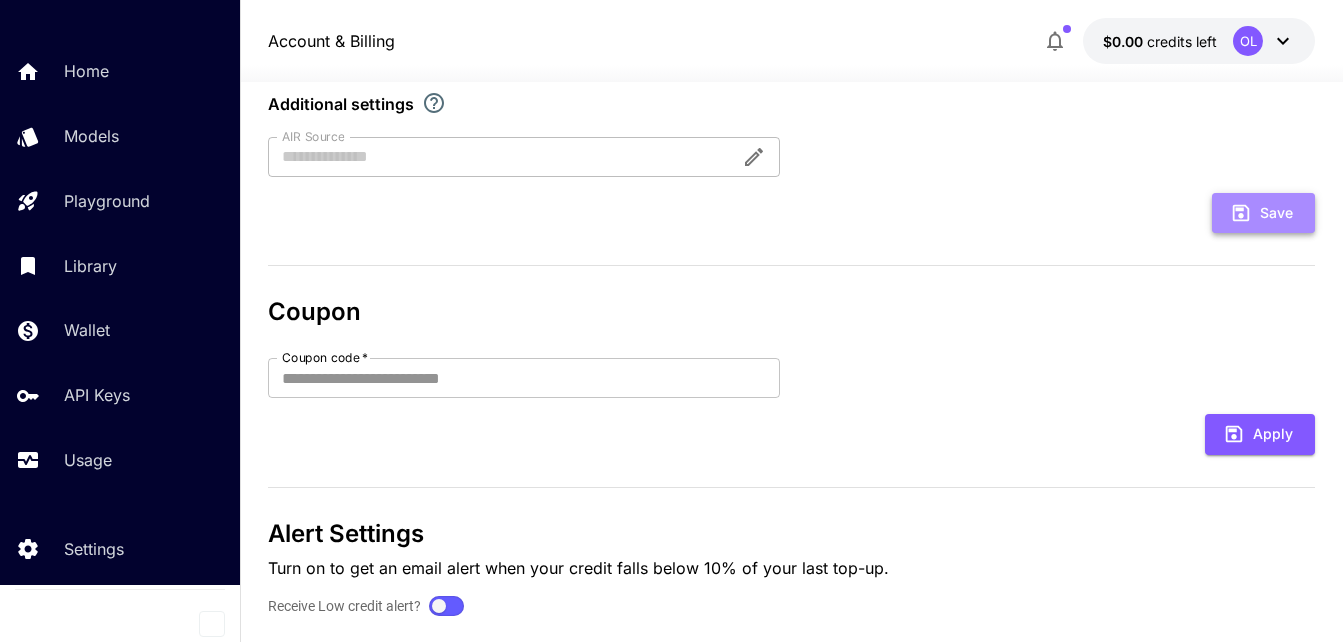 click on "Save" at bounding box center (1263, 213) 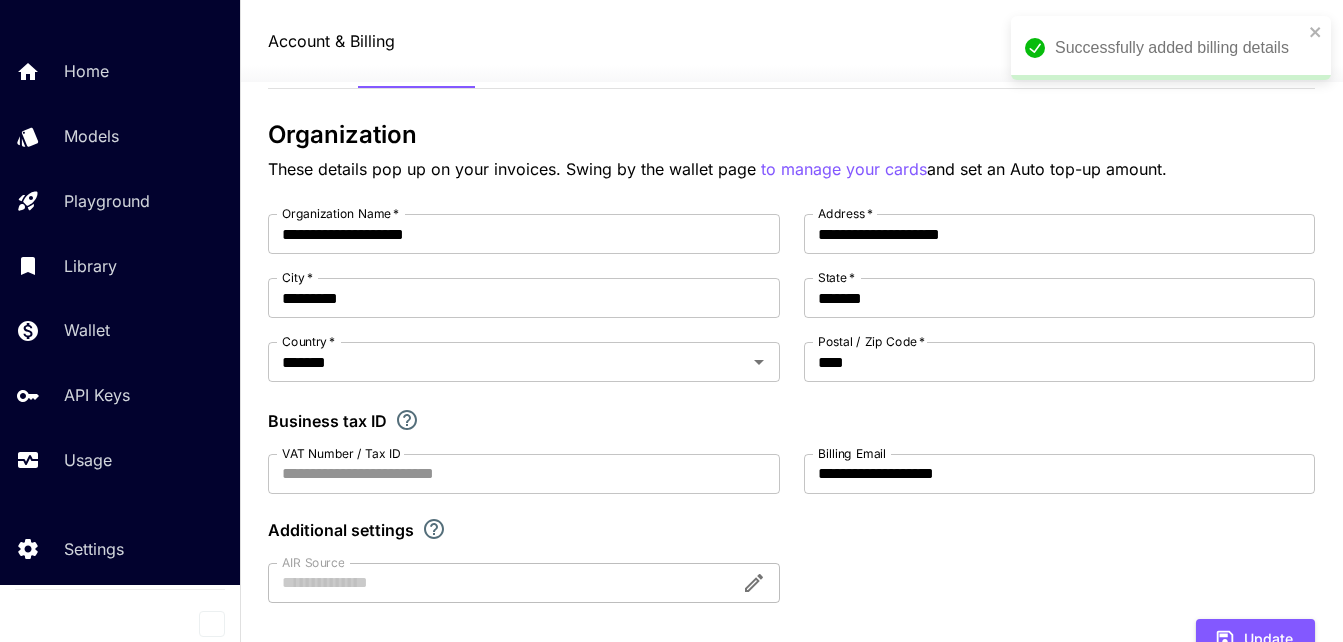 scroll, scrollTop: 0, scrollLeft: 0, axis: both 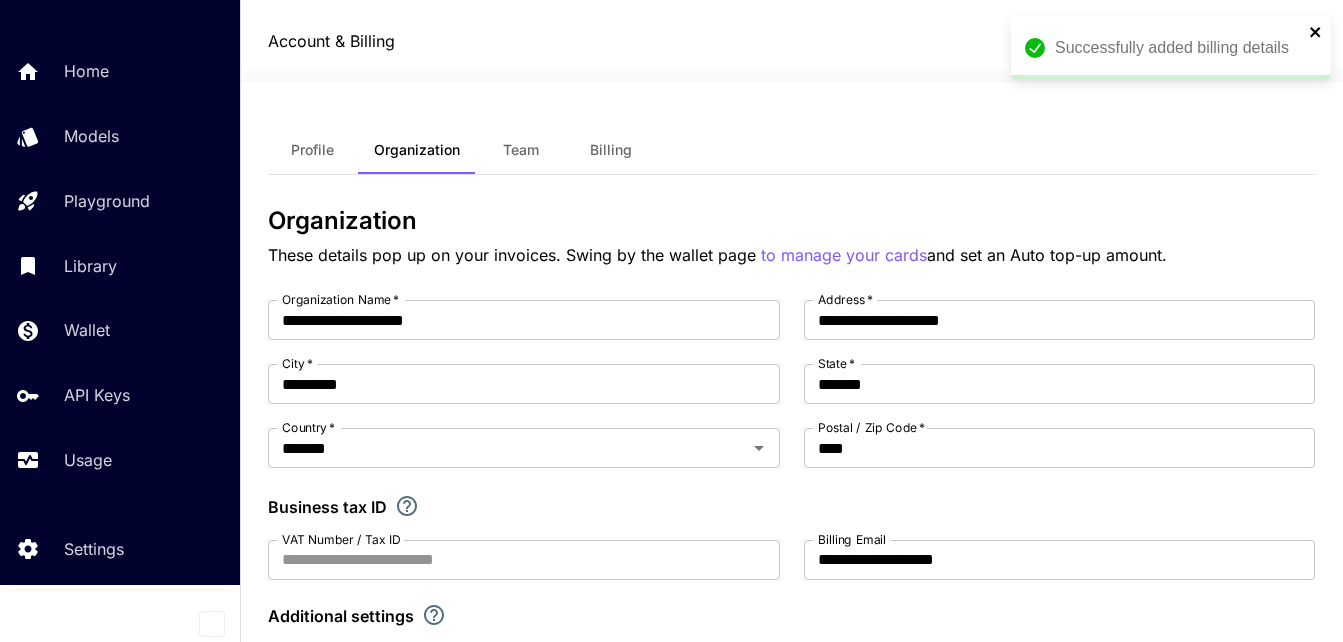 click 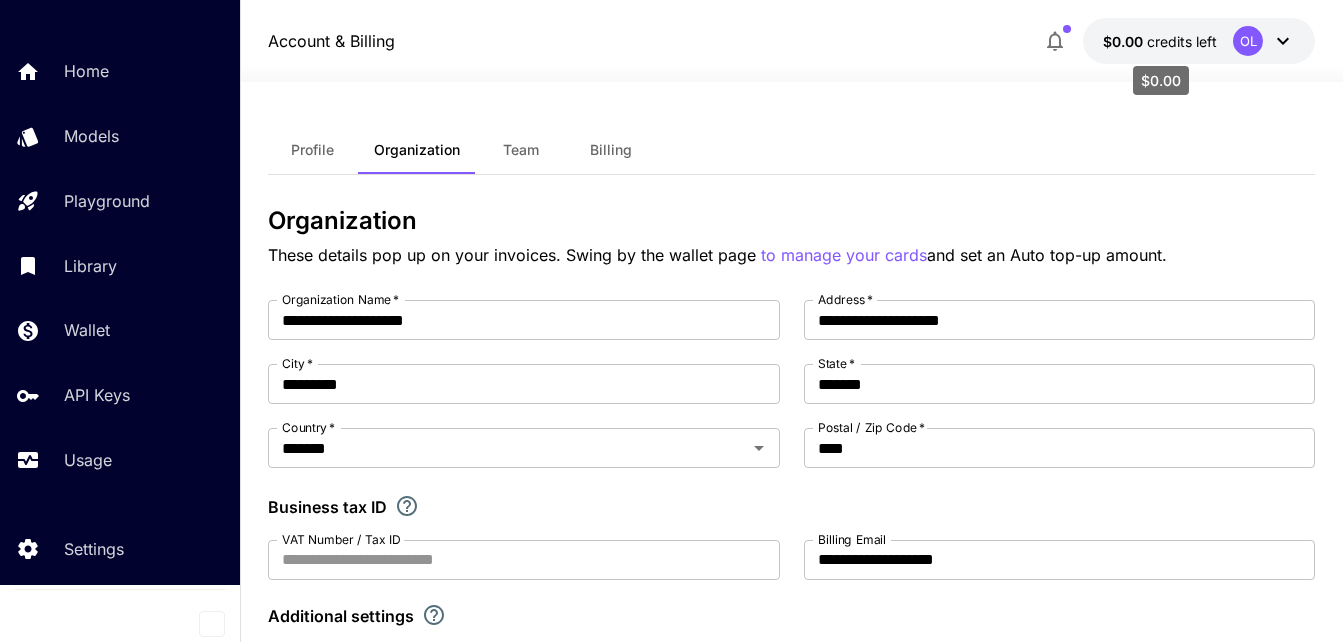 click on "credits left" at bounding box center (1182, 41) 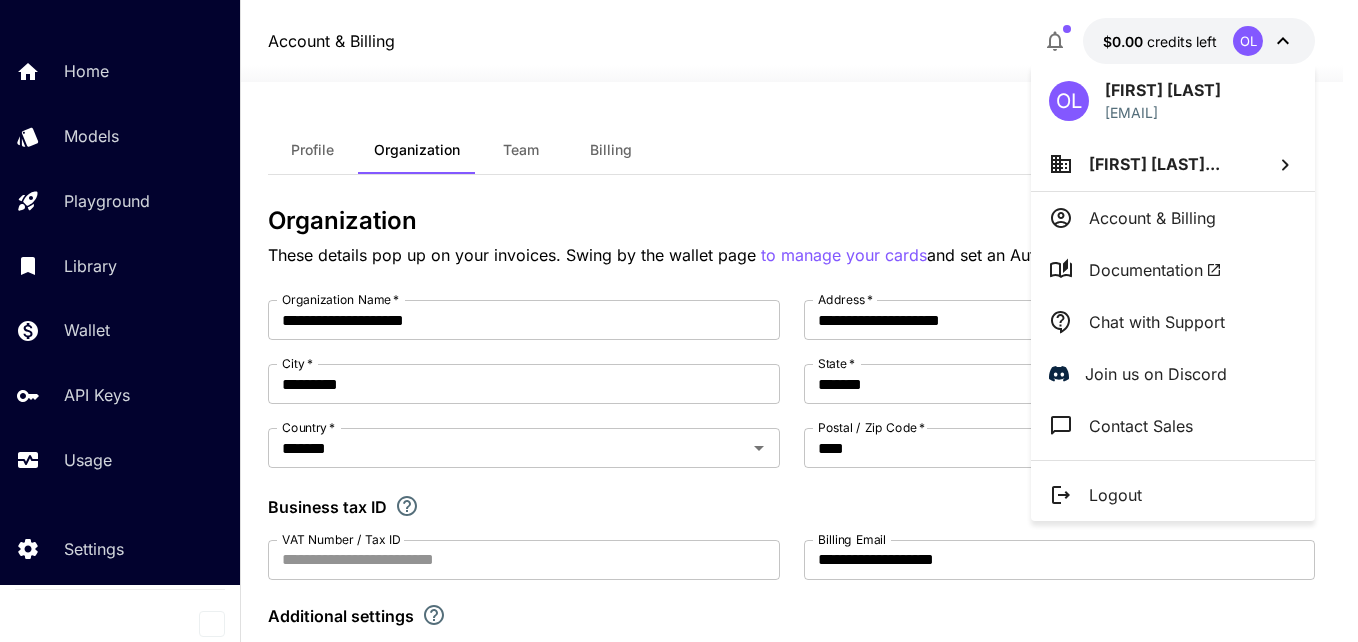 click at bounding box center [679, 321] 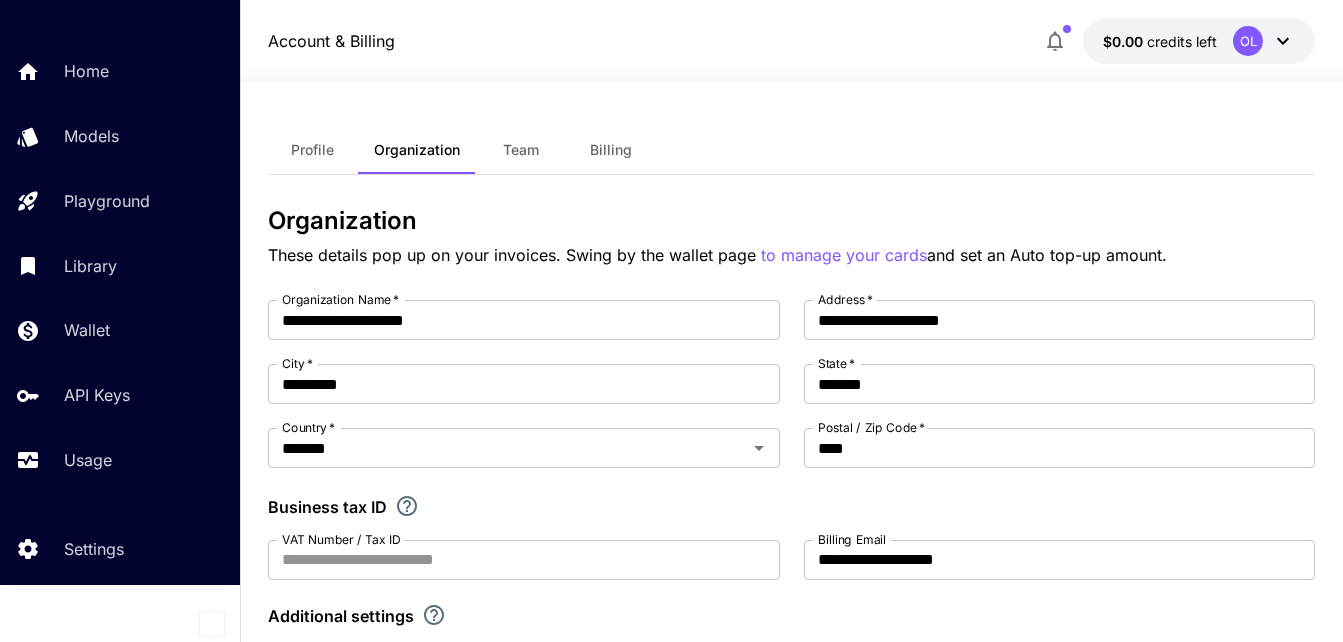 click on "OL Outougane Lhoussaine outoucoin@gmail.com Outougane Lhoussain... Account & Billing Documentation Chat with Support Join us on Discord Contact Sales Logout" at bounding box center (160, 321) 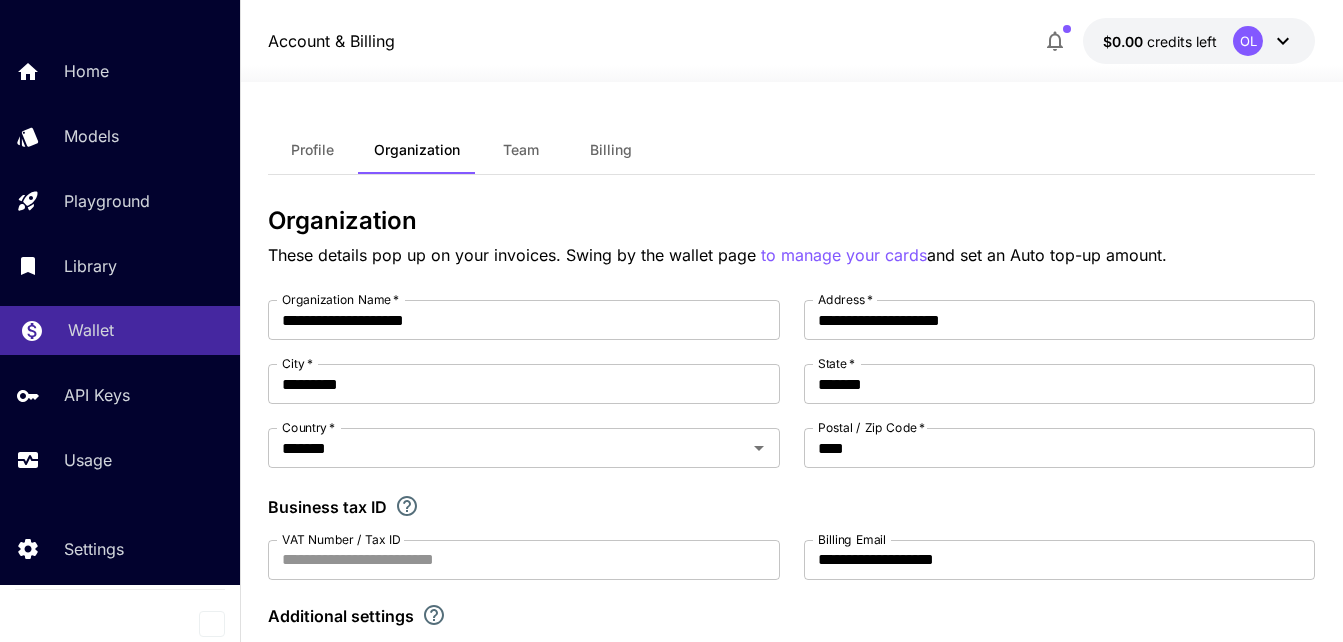 click on "Wallet" at bounding box center (91, 330) 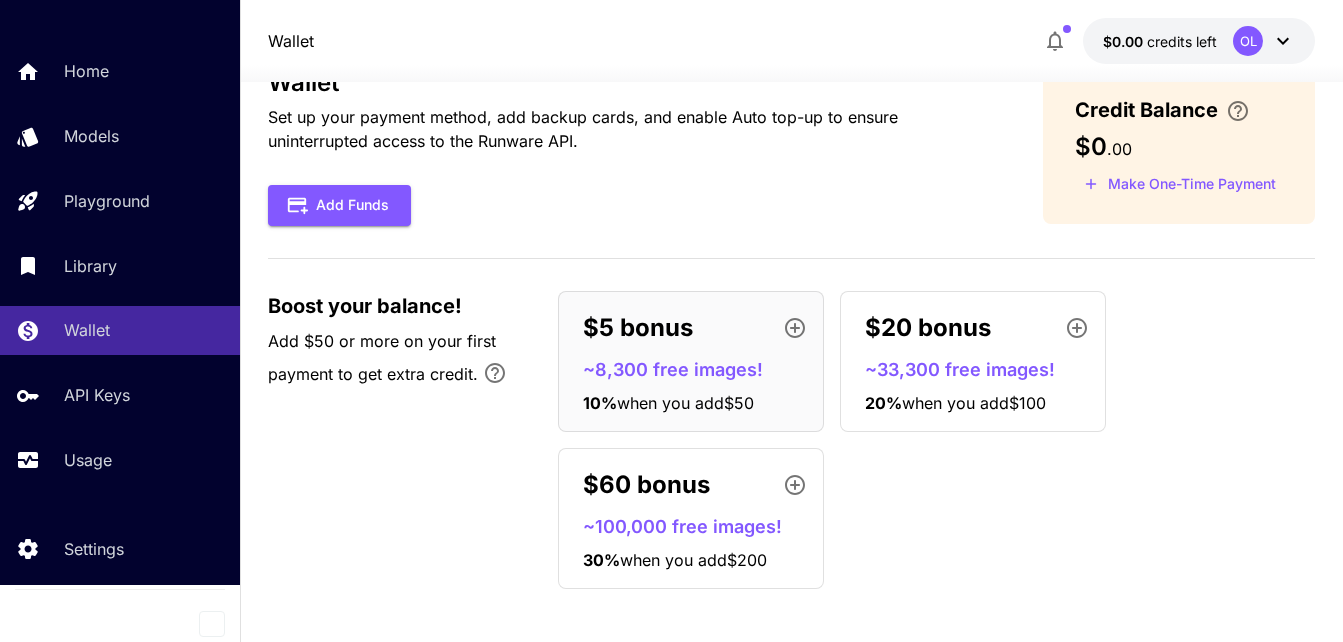 scroll, scrollTop: 64, scrollLeft: 0, axis: vertical 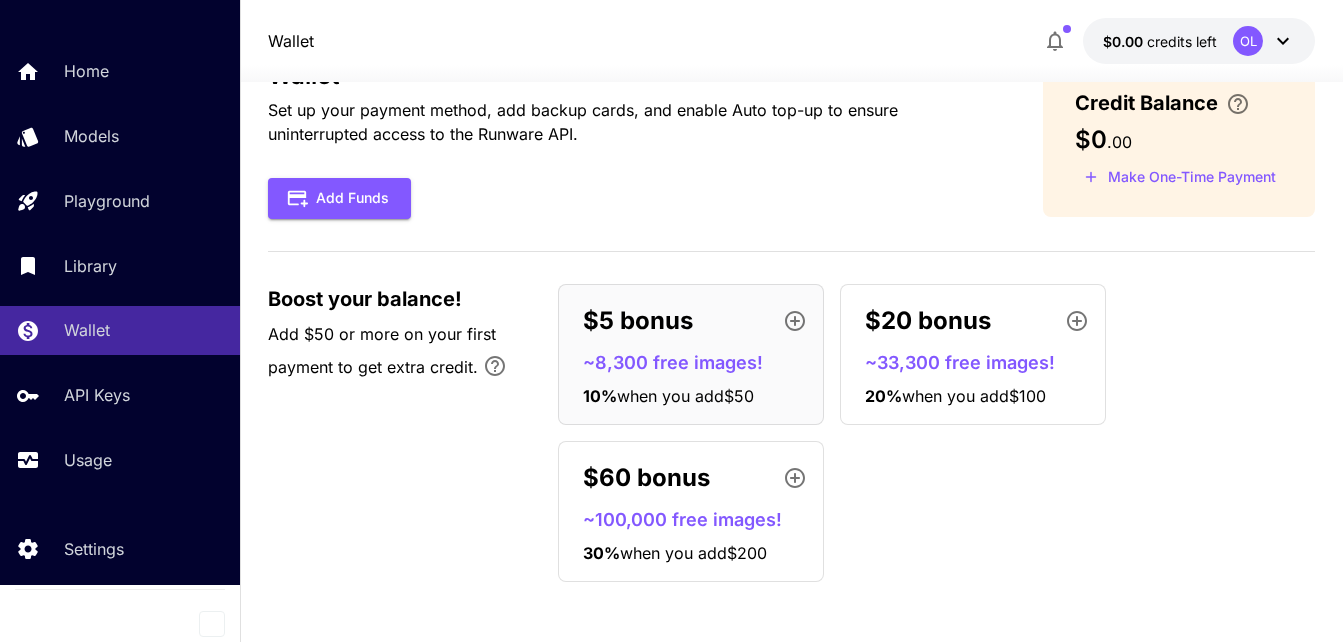 click on "$5 bonus ~8,300 free images!   10 %  when you add  $50 $20 bonus ~33,300 free images!   20 %  when you add  $100 $60 bonus ~100,000 free images!   30 %  when you add  $200" at bounding box center (937, 433) 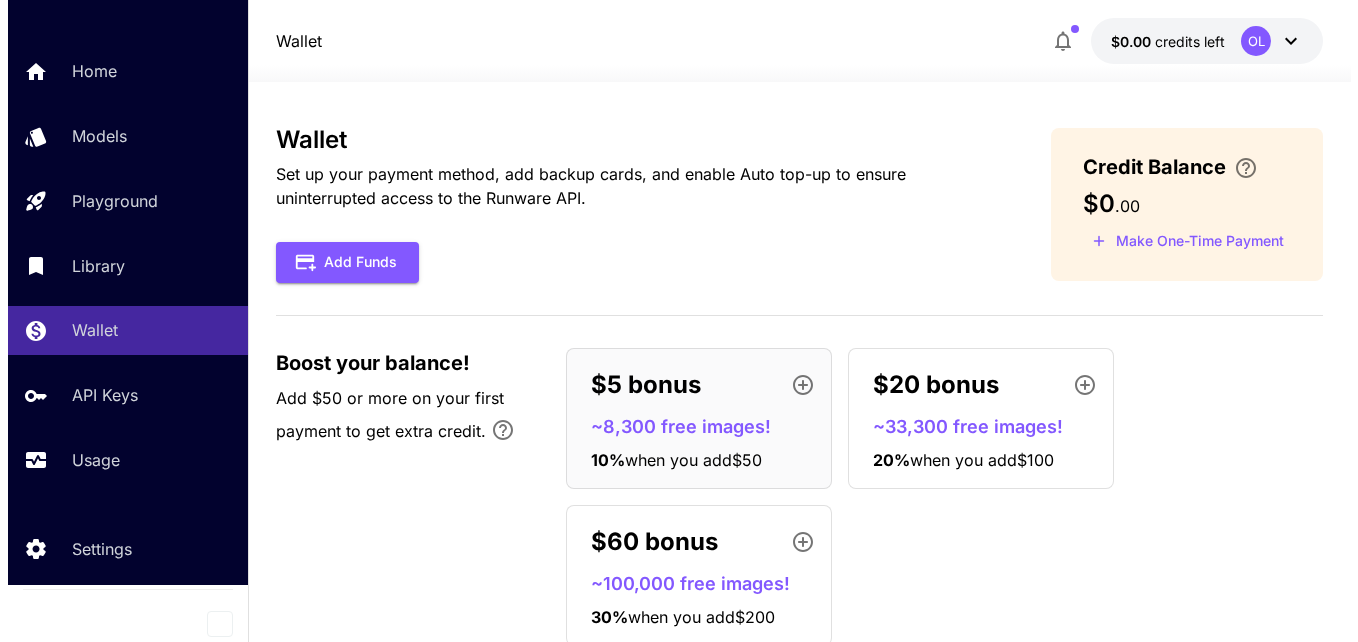 scroll, scrollTop: 64, scrollLeft: 0, axis: vertical 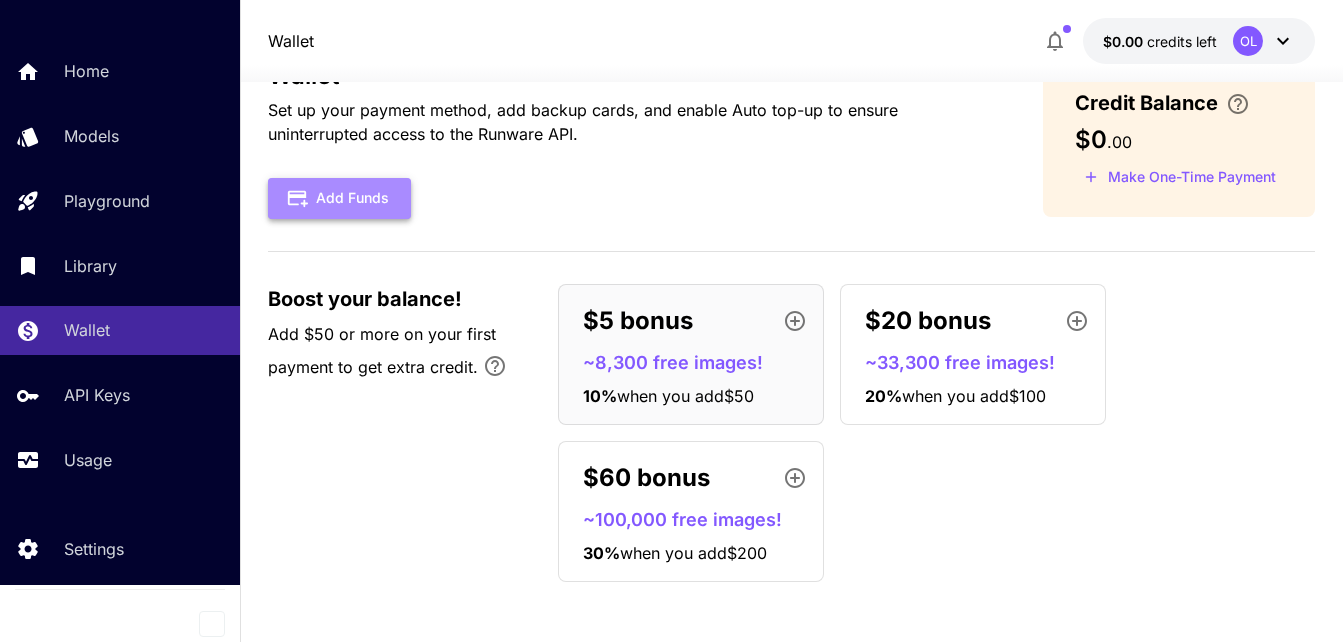 click on "Add Funds" at bounding box center (339, 198) 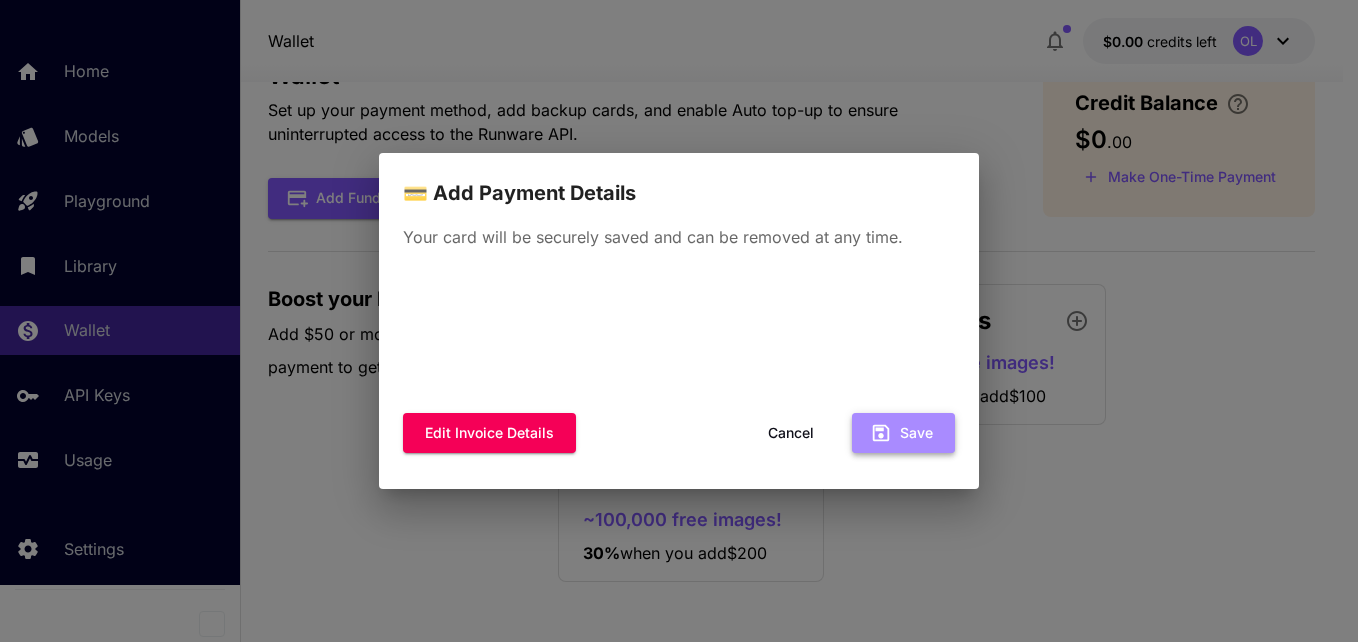 click on "Save" at bounding box center (903, 433) 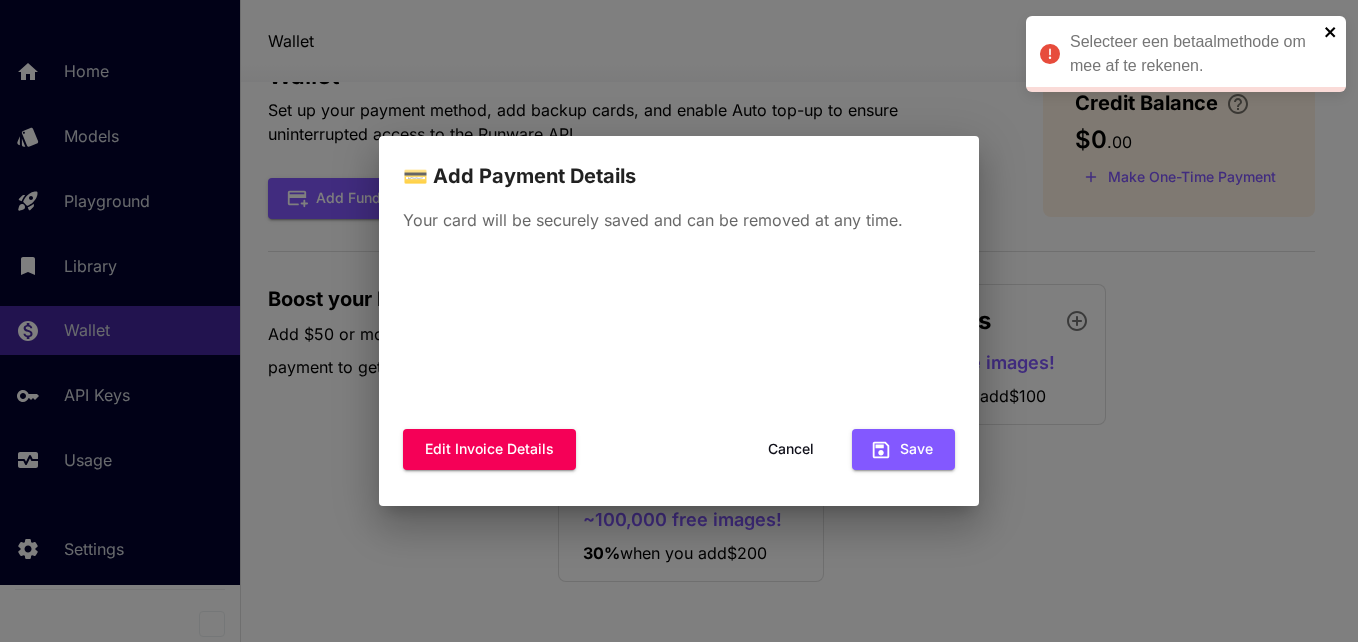 click 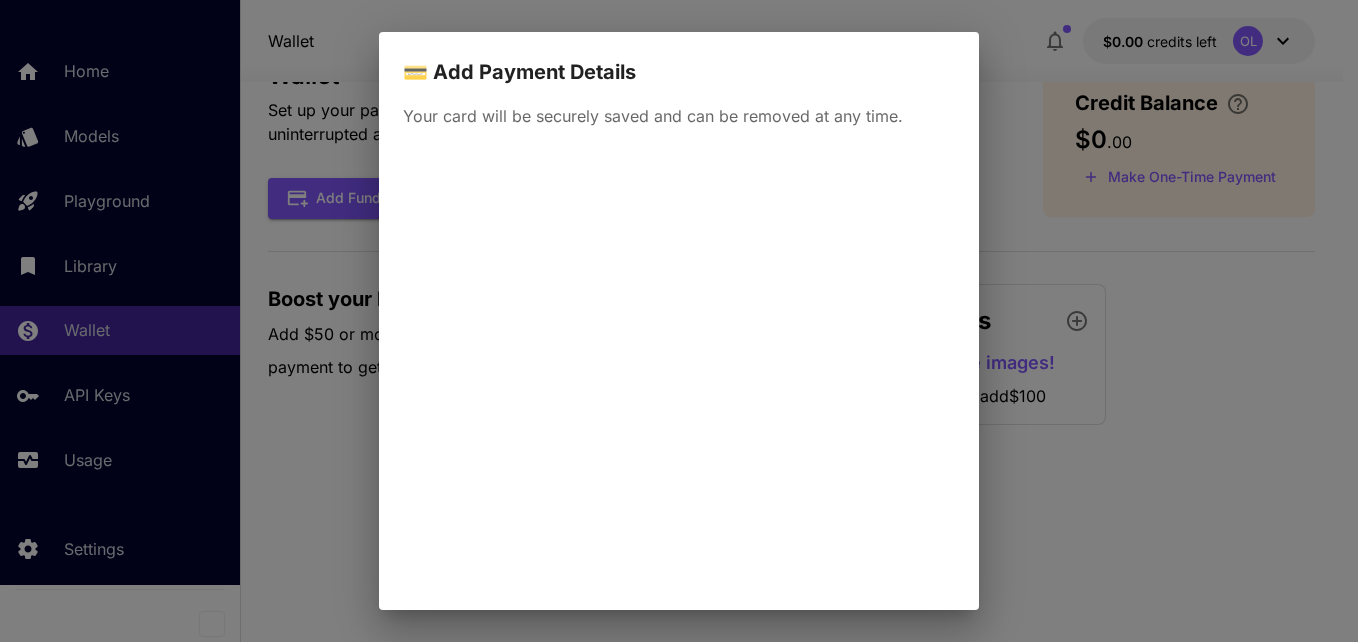 scroll, scrollTop: 36, scrollLeft: 0, axis: vertical 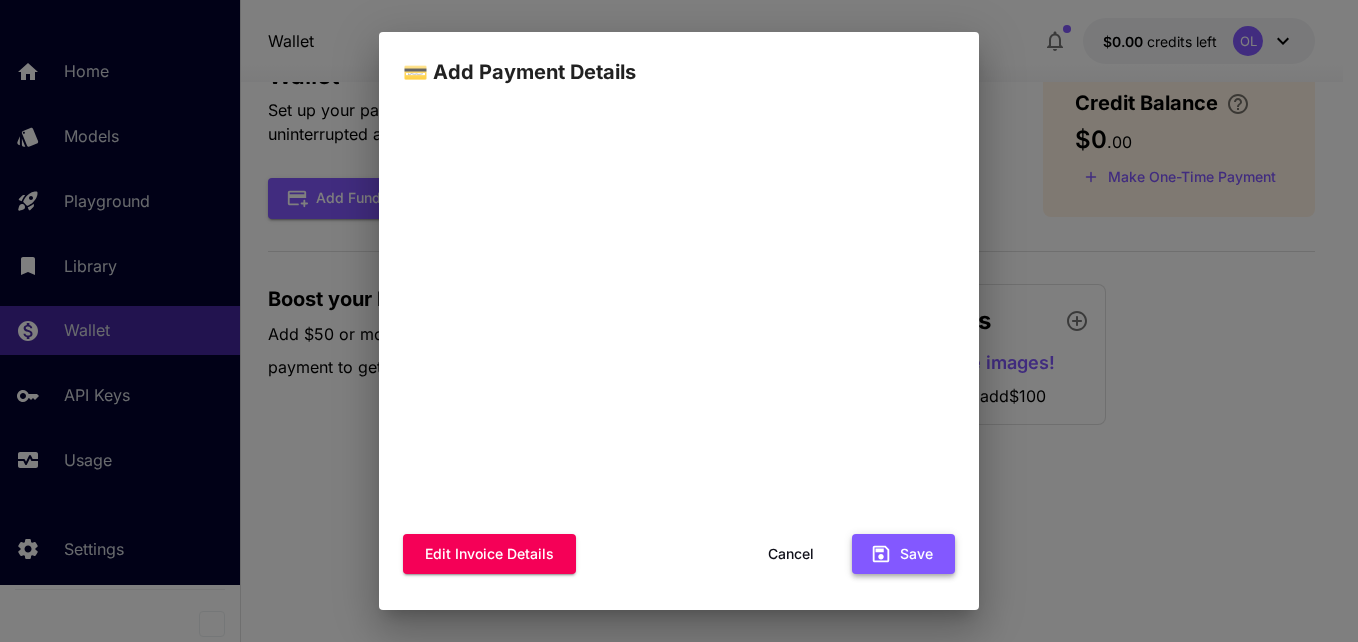 click on "Save" at bounding box center (903, 554) 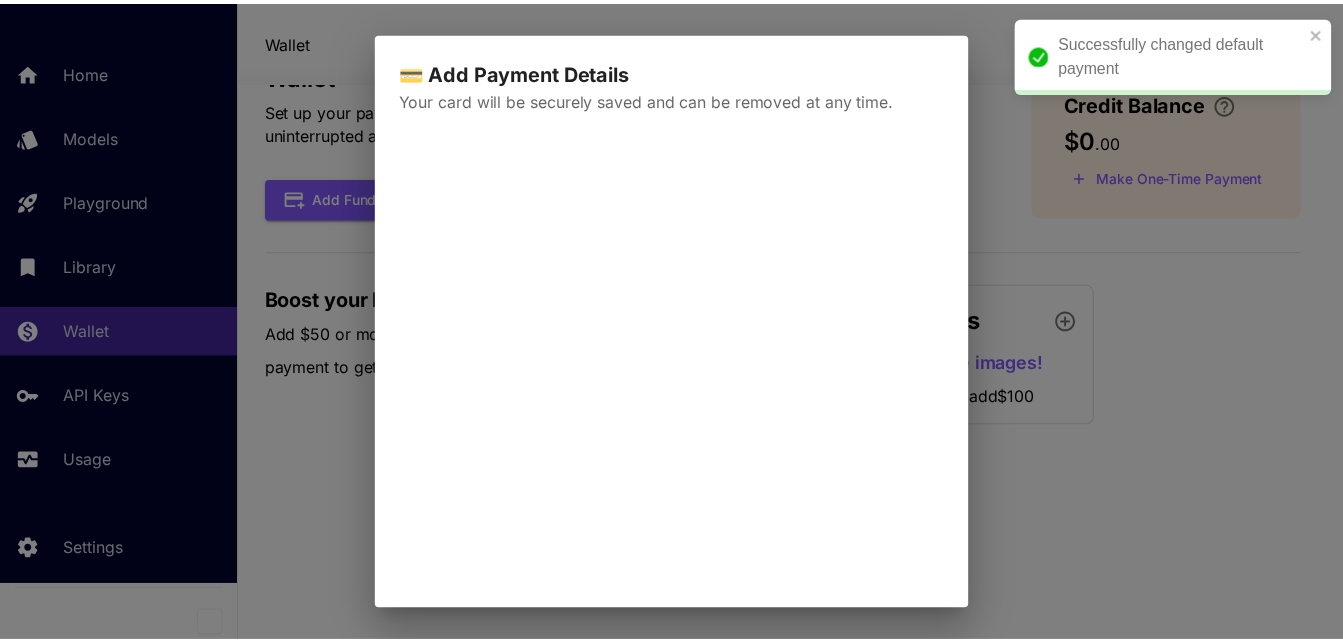 scroll, scrollTop: 9, scrollLeft: 0, axis: vertical 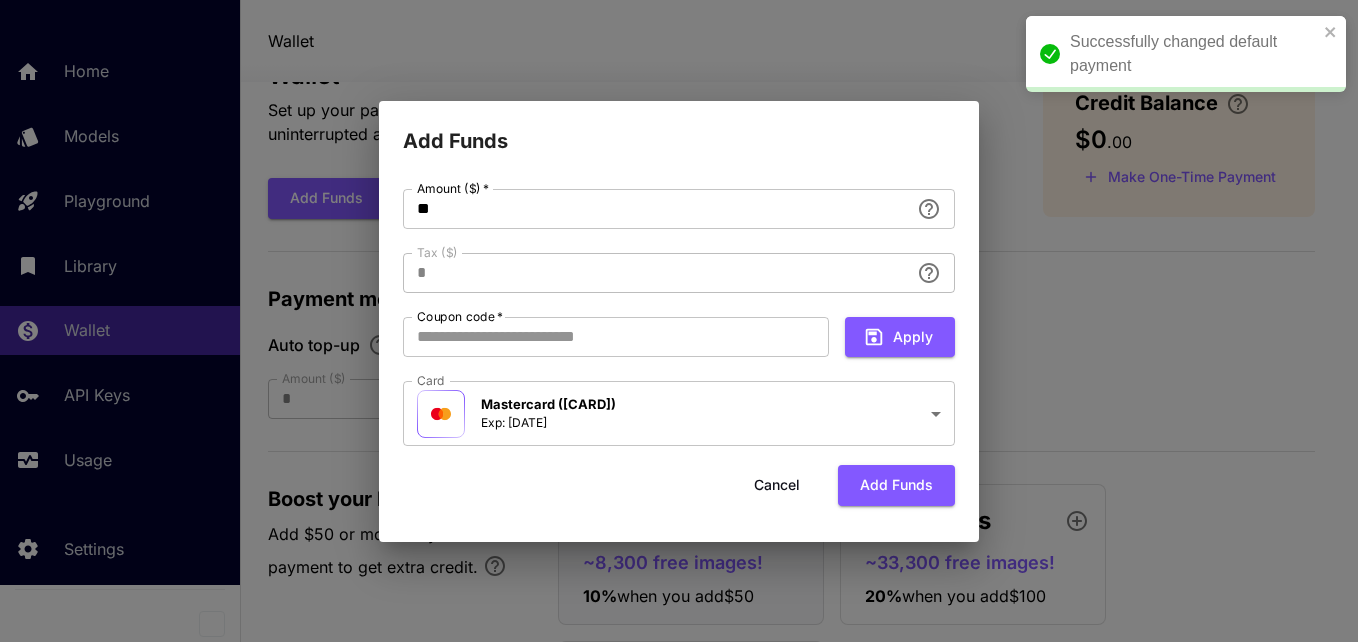 drag, startPoint x: 969, startPoint y: 358, endPoint x: 985, endPoint y: 159, distance: 199.64218 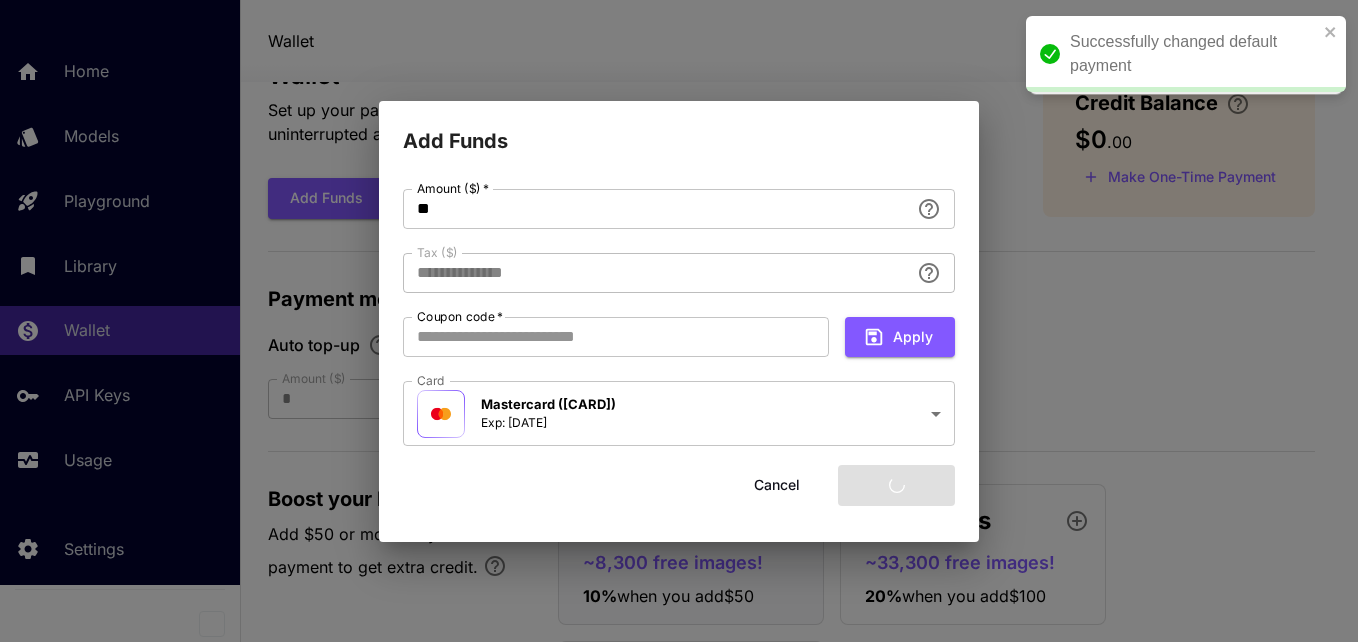 type on "****" 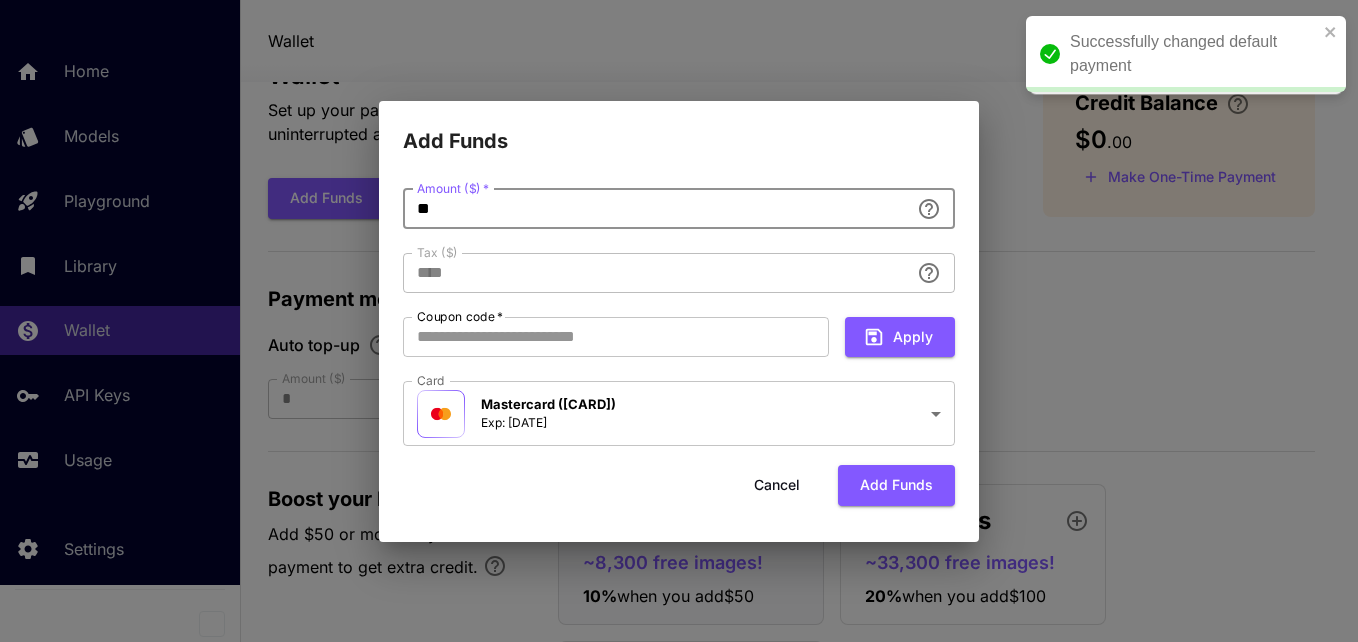 click on "**" at bounding box center (656, 209) 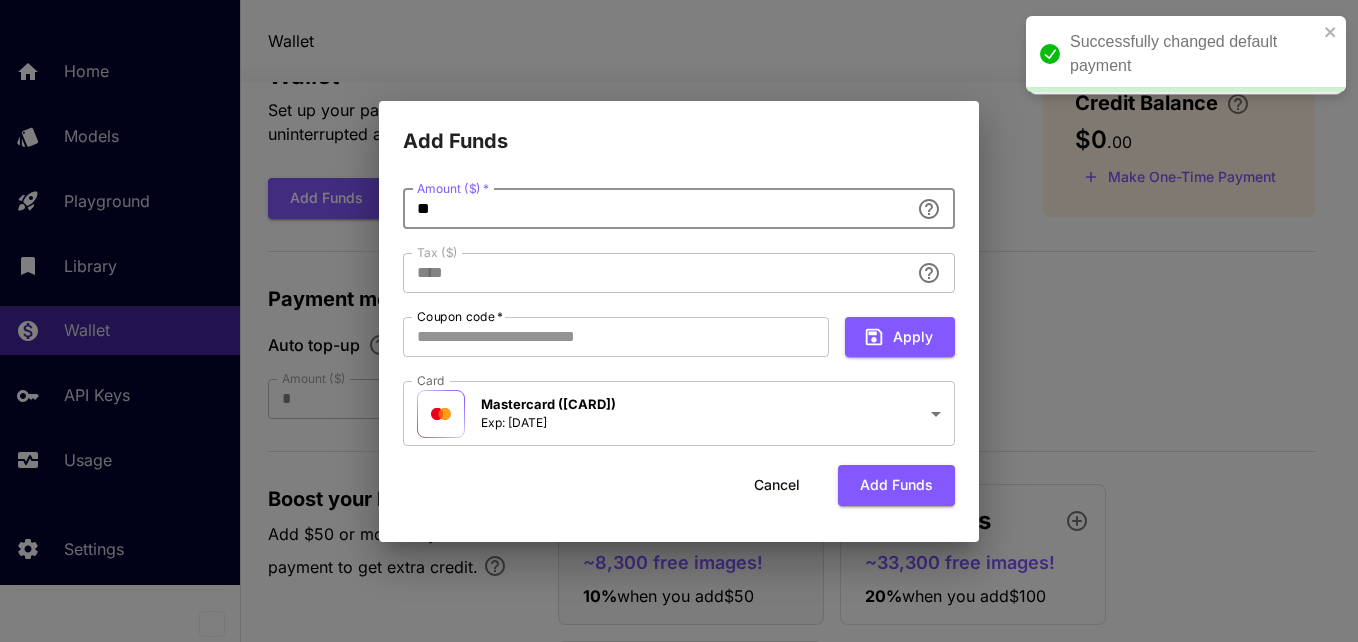 type on "*" 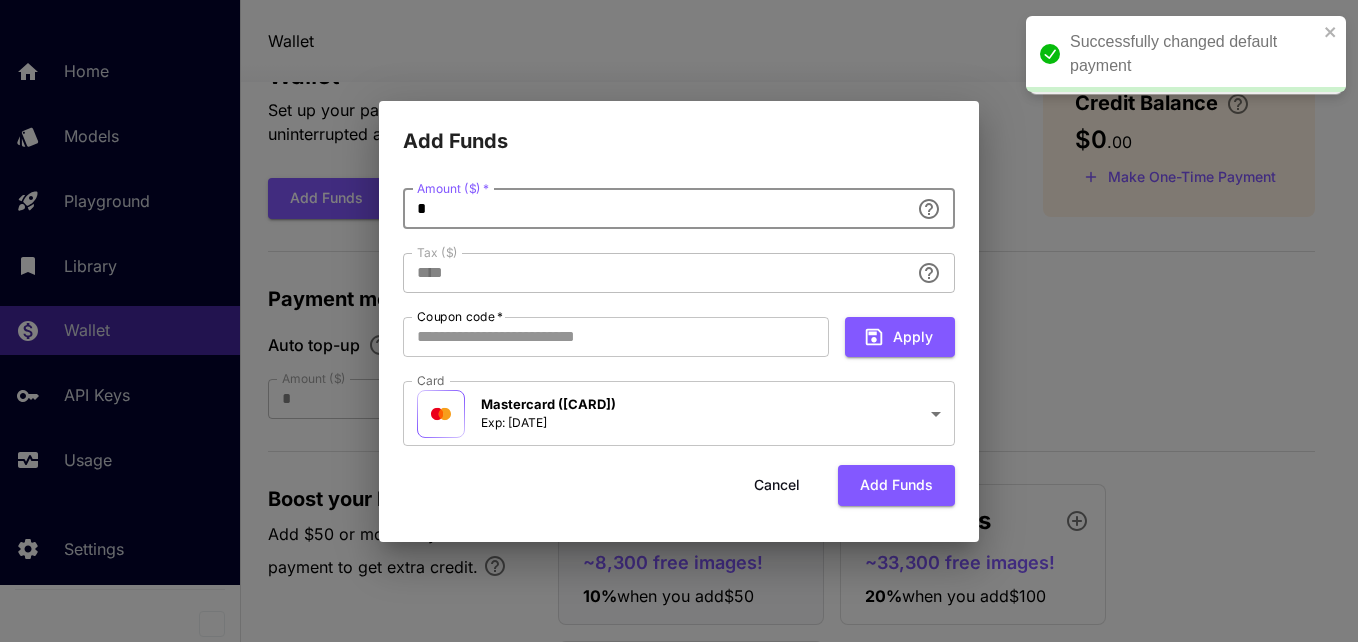 type 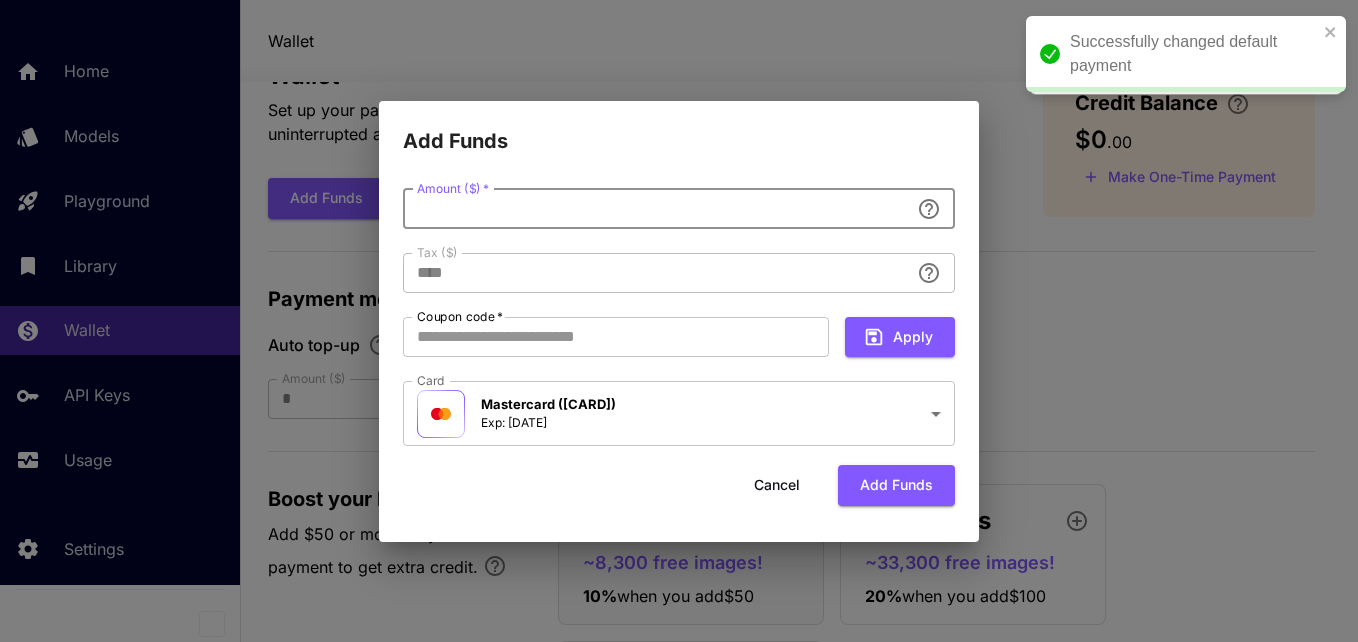 type on "**********" 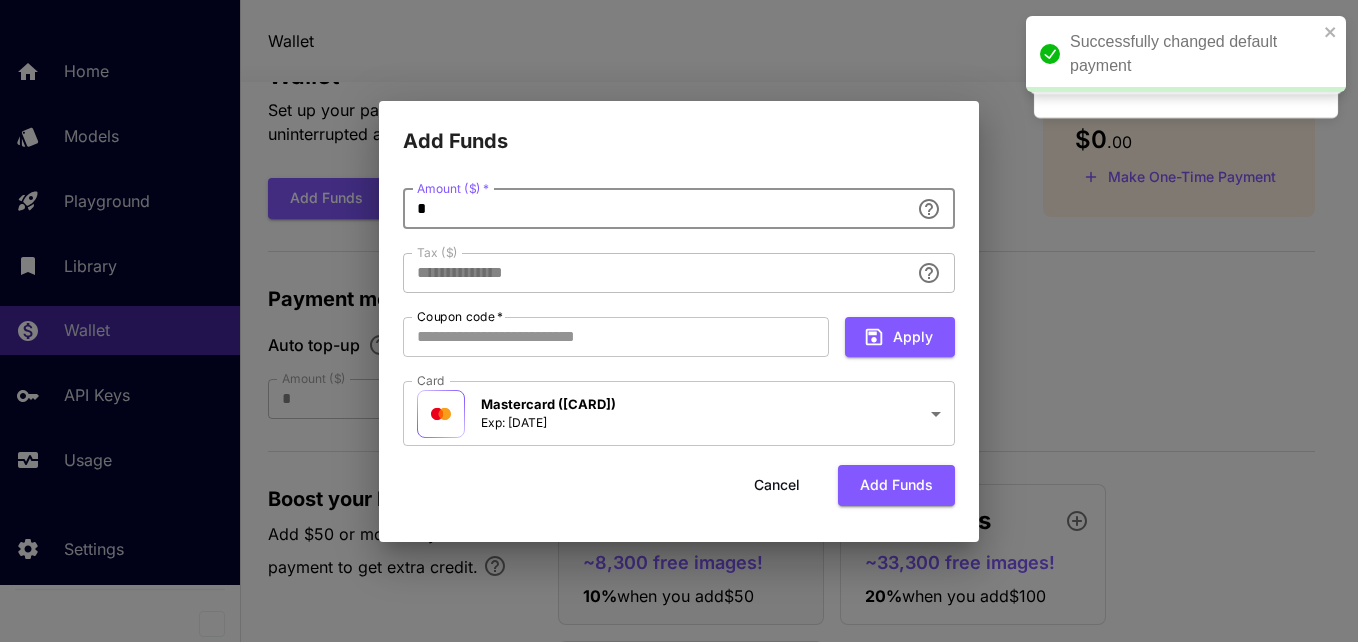 type on "**" 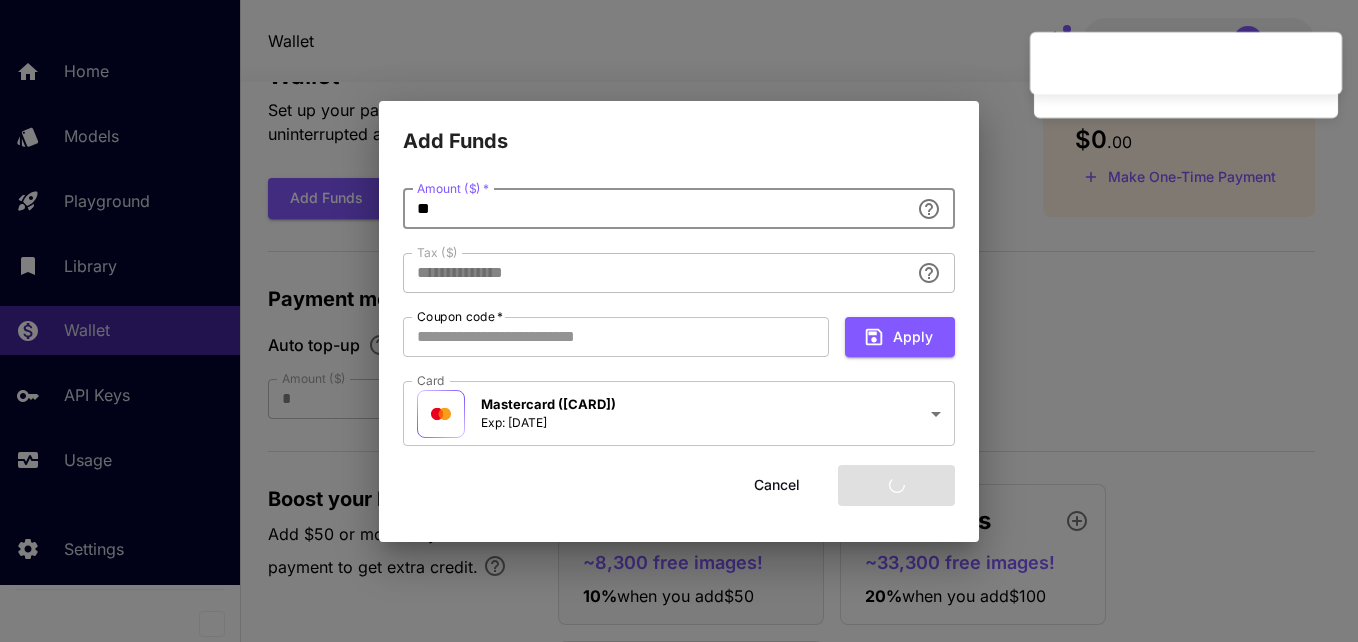 type on "****" 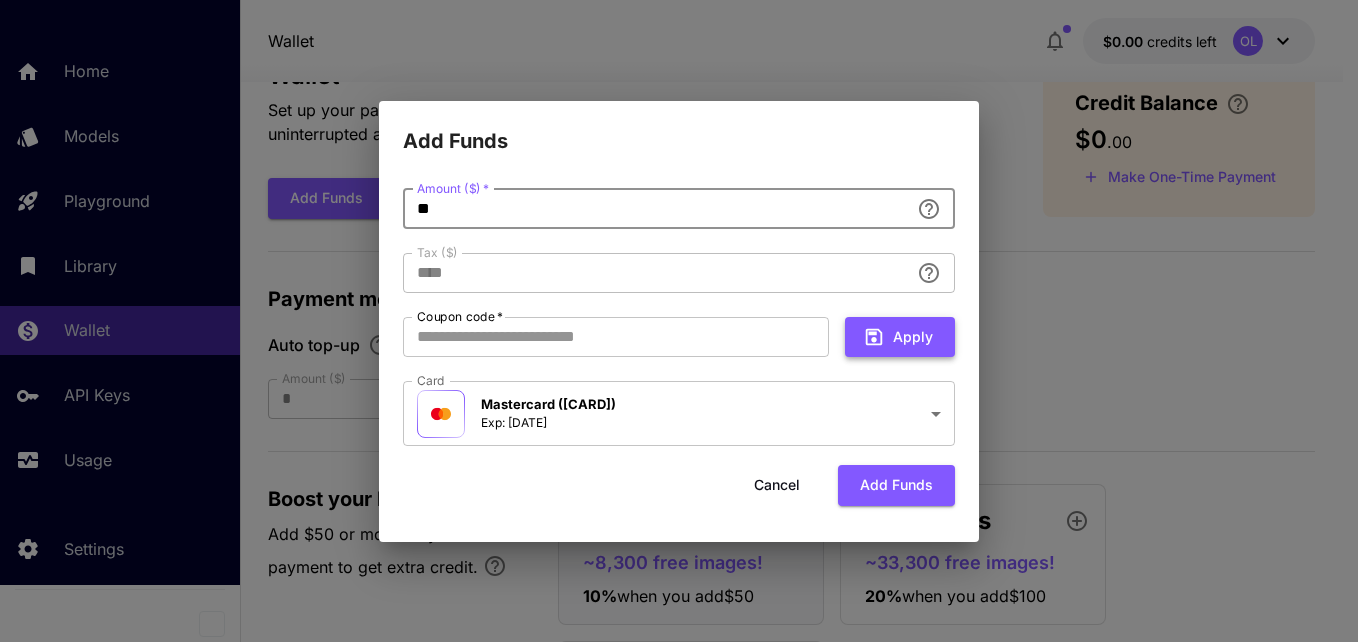 click on "Apply" at bounding box center [900, 337] 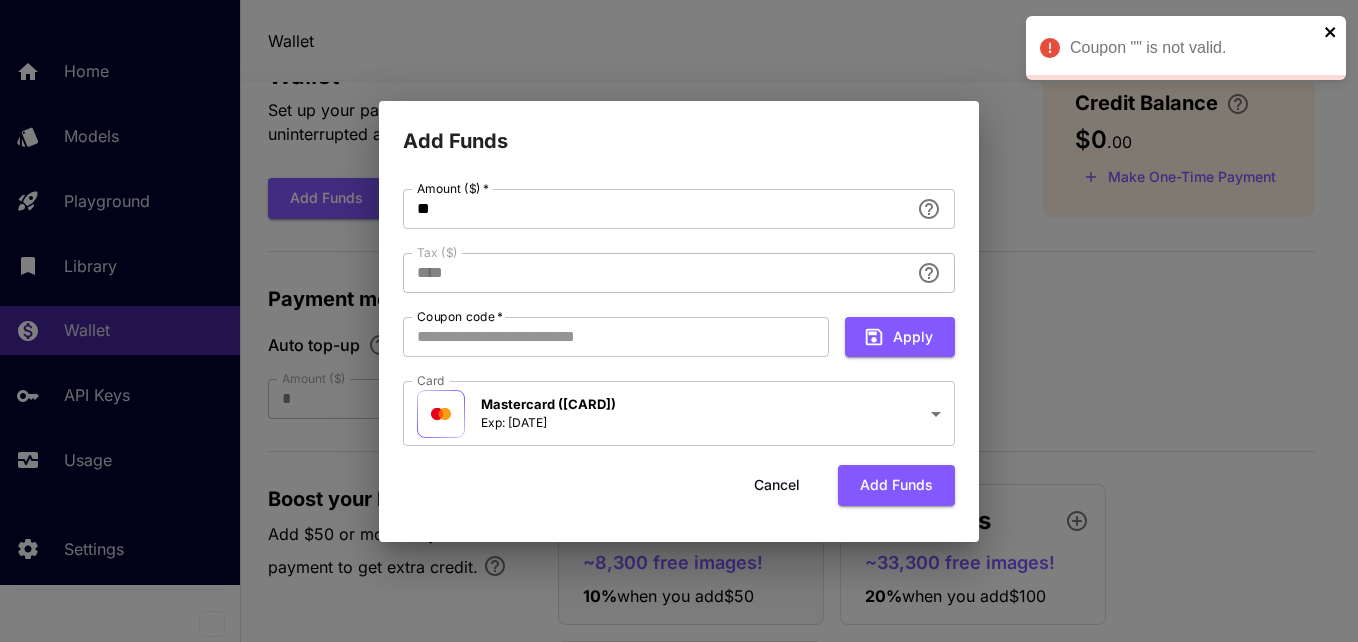 click 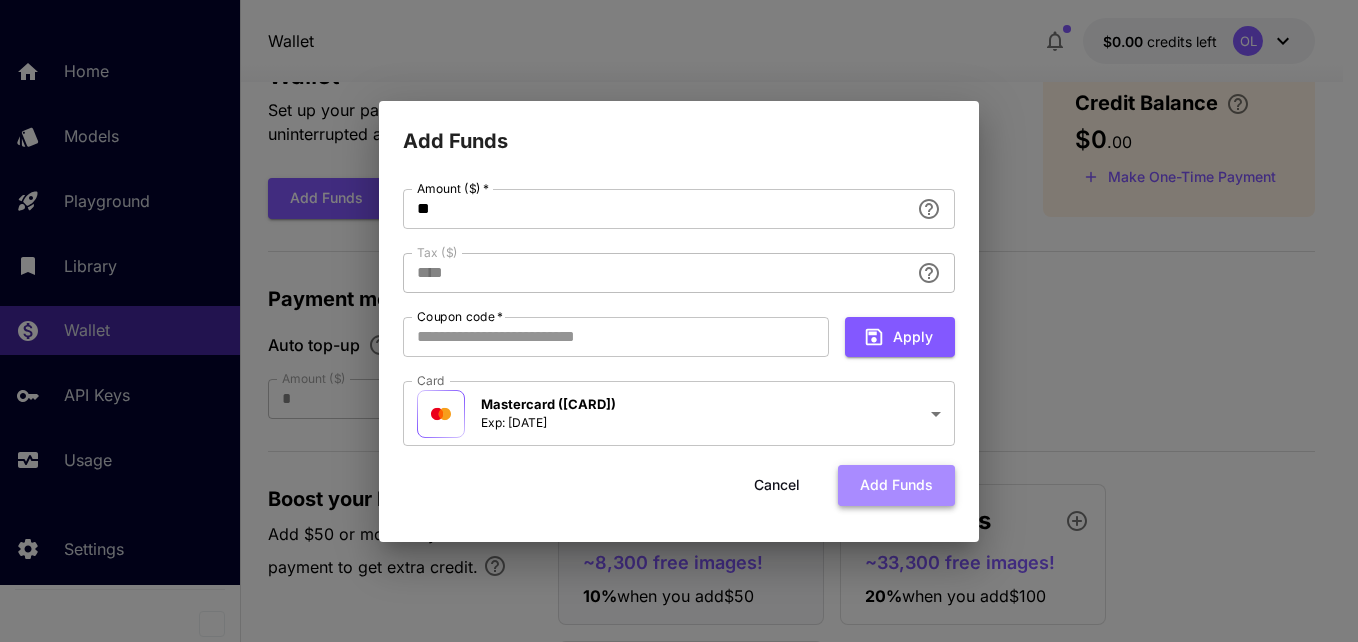 click on "Add funds" at bounding box center (896, 485) 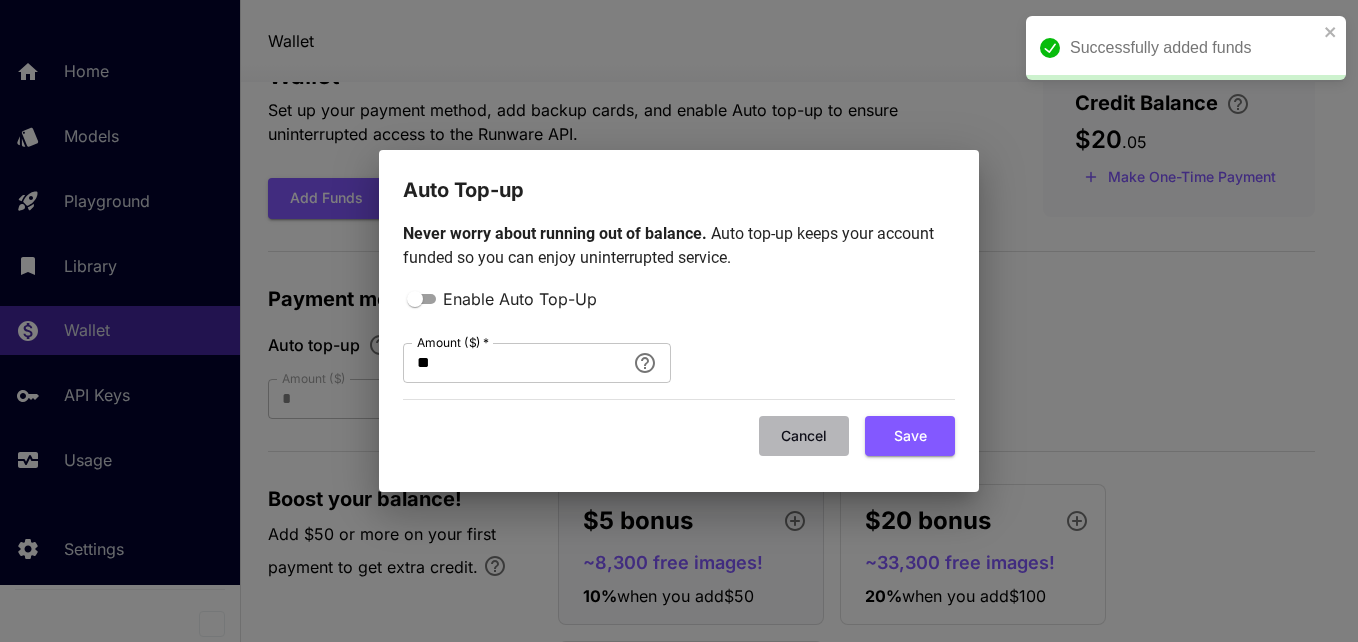 click on "Cancel" at bounding box center (804, 436) 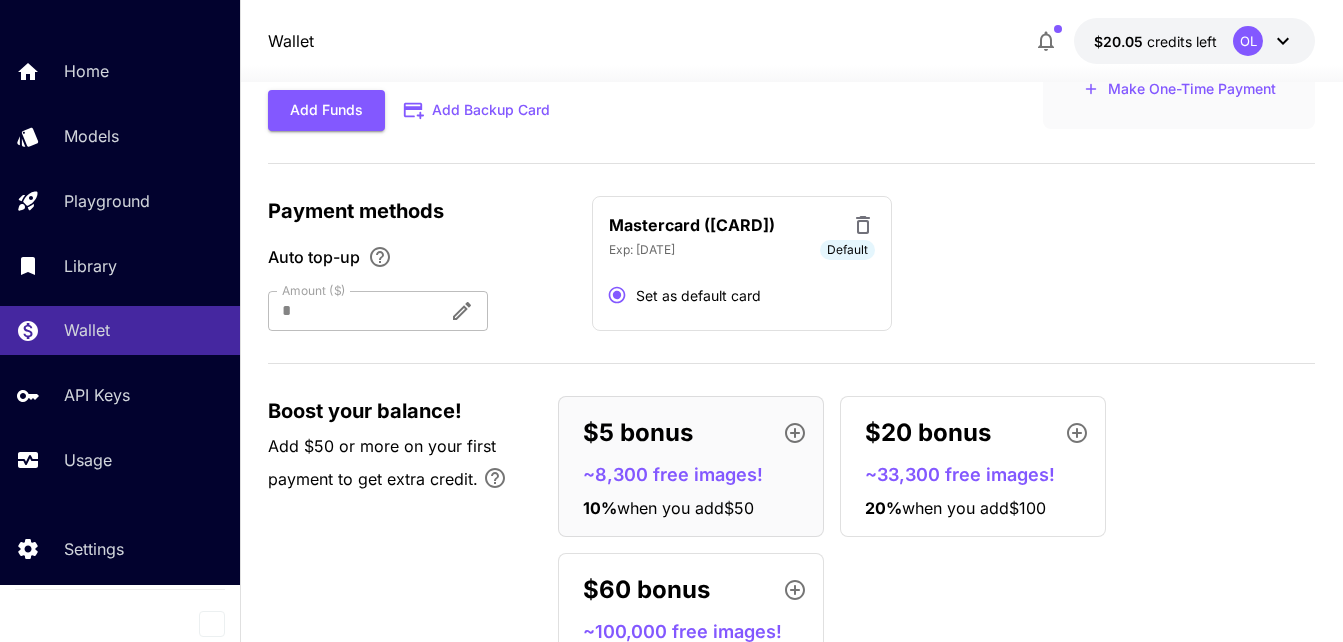 scroll, scrollTop: 0, scrollLeft: 0, axis: both 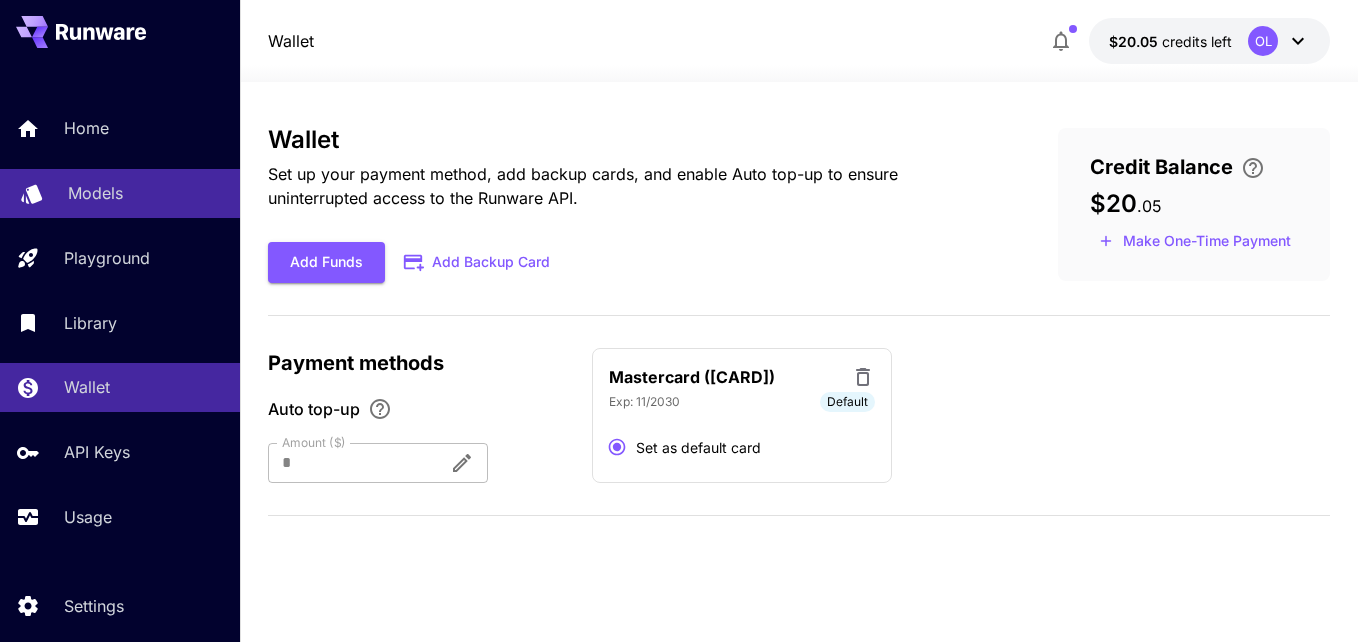 click on "Models" at bounding box center (95, 193) 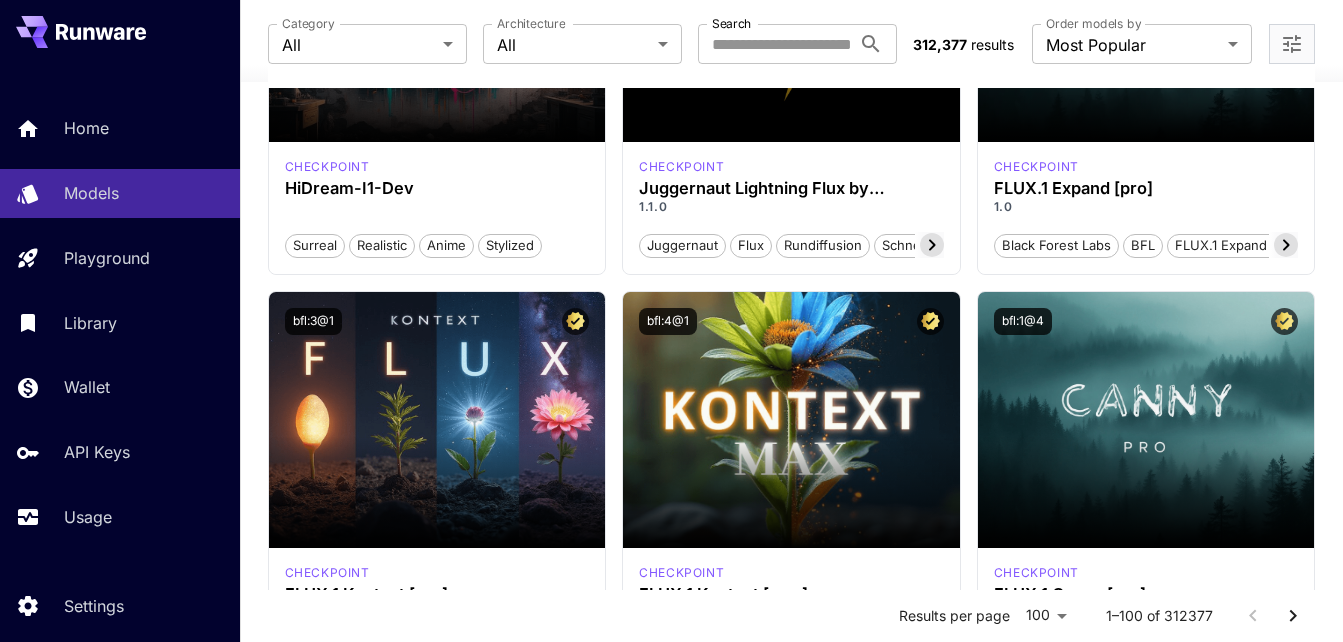 scroll, scrollTop: 800, scrollLeft: 0, axis: vertical 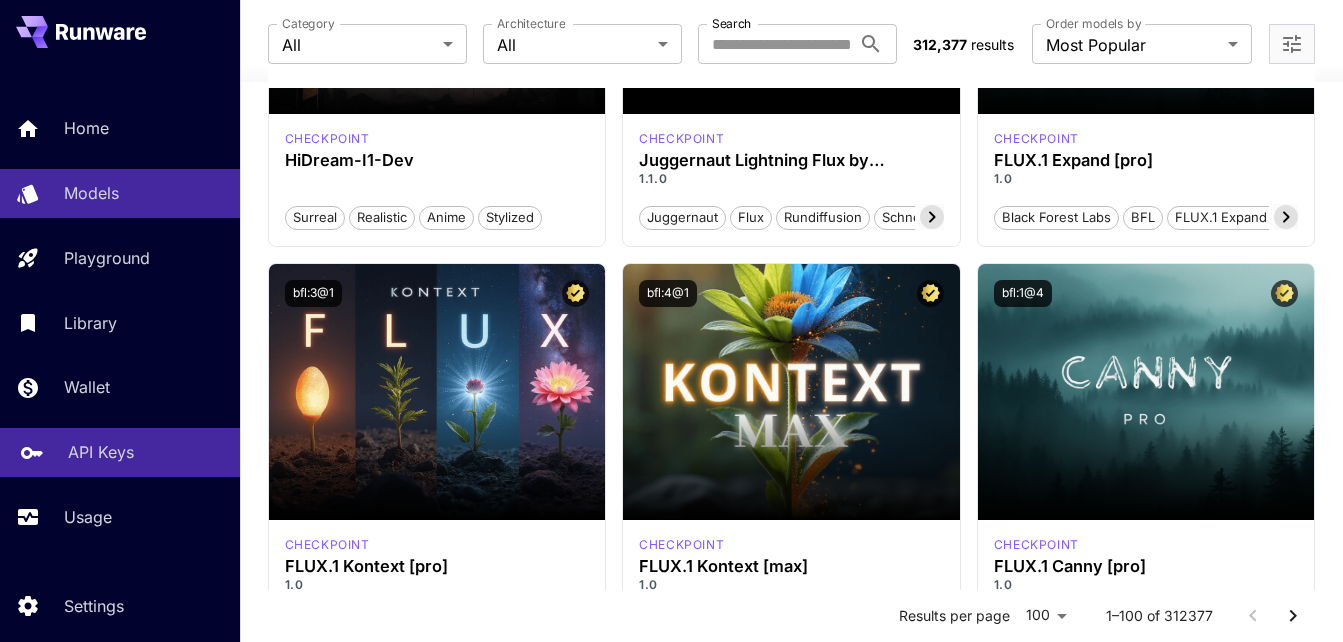 click on "API Keys" at bounding box center (101, 452) 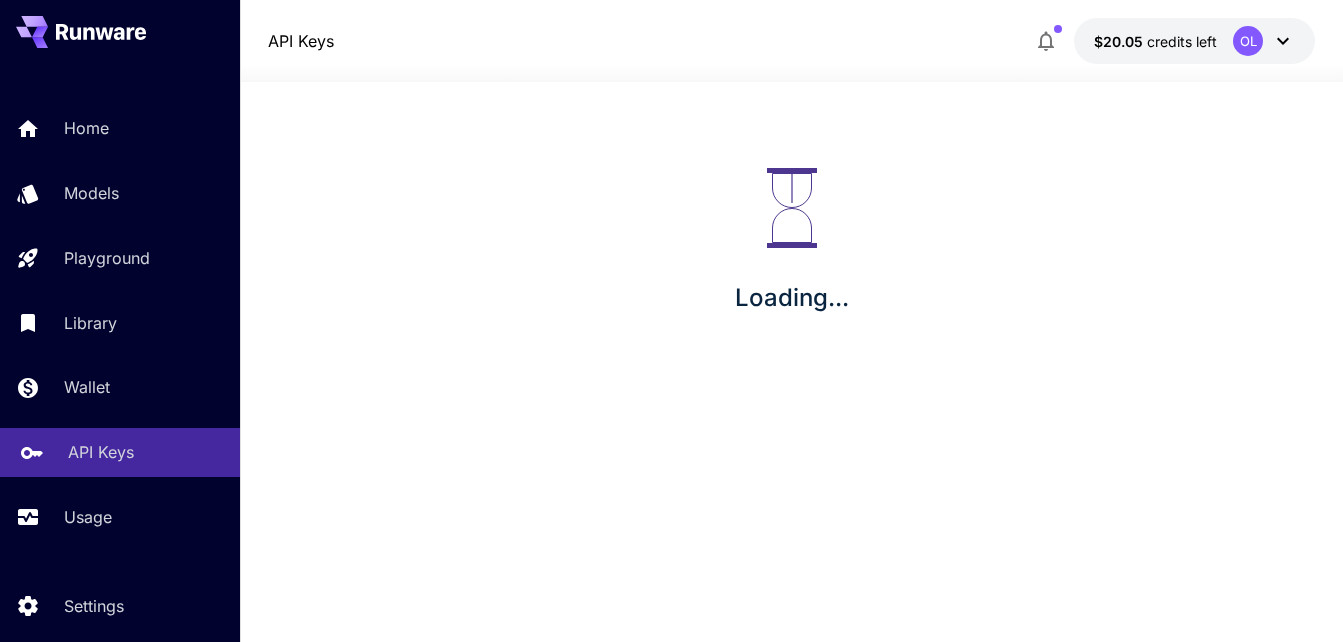scroll, scrollTop: 0, scrollLeft: 0, axis: both 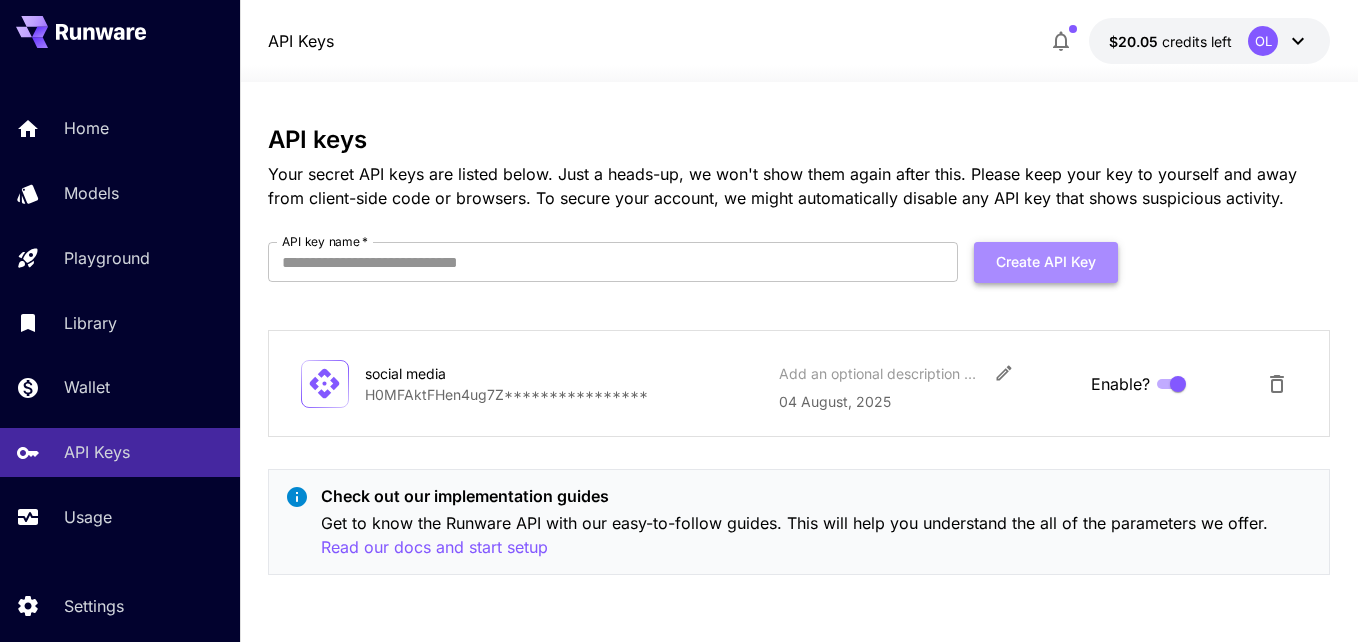 click on "Create API Key" at bounding box center [1046, 262] 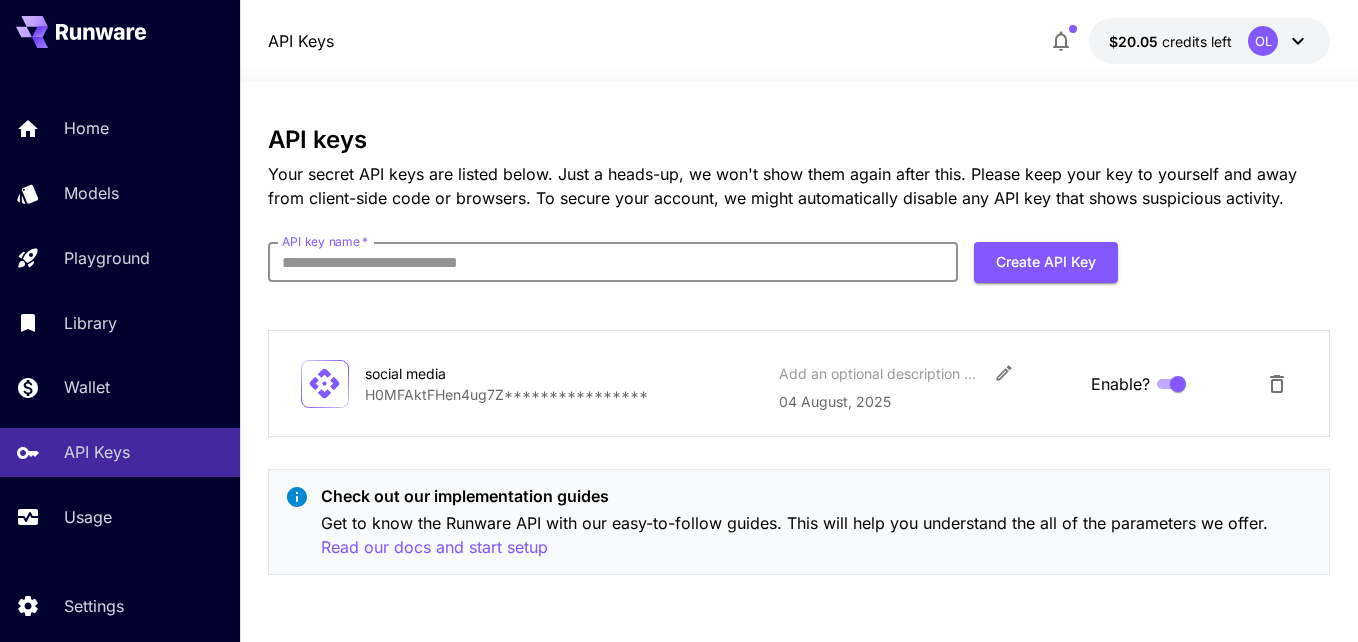 click on "API key name   *" at bounding box center (613, 262) 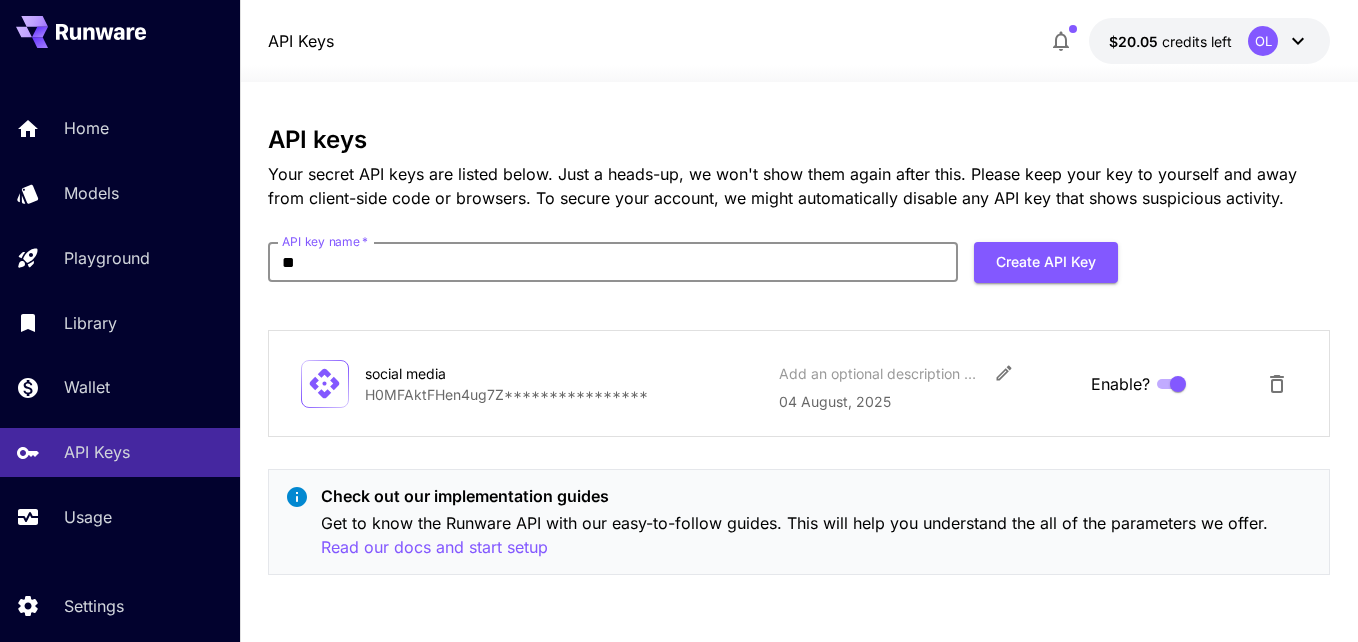 type on "*" 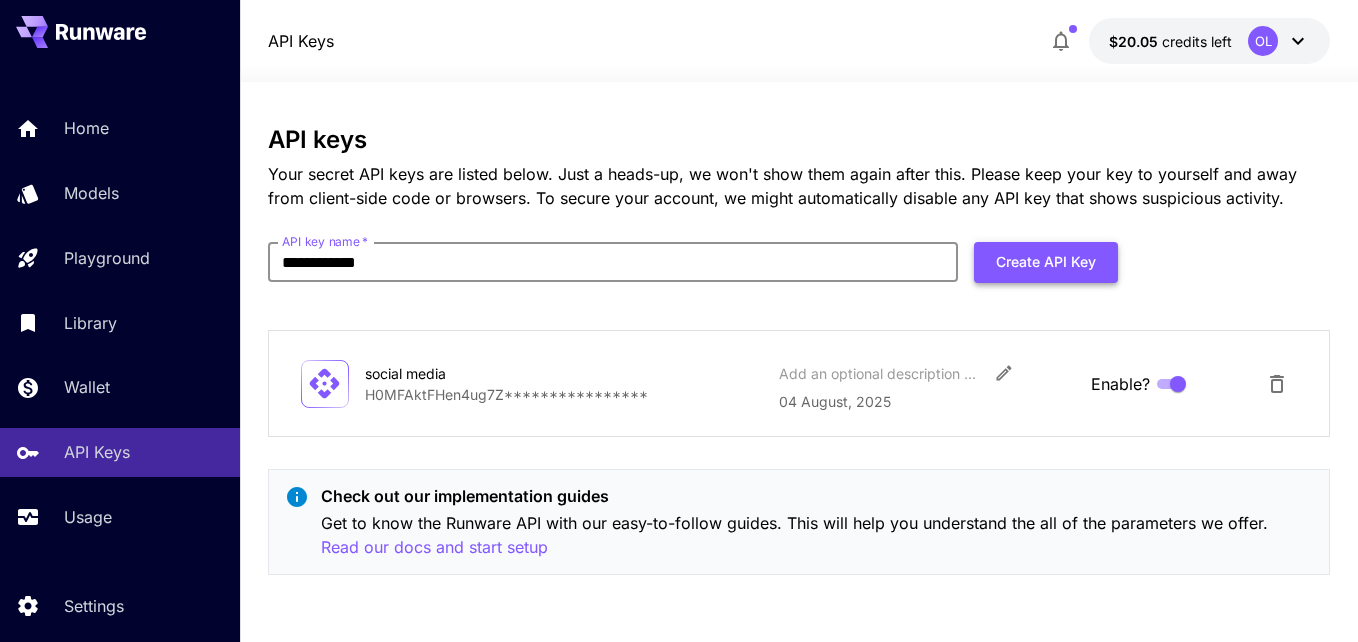 type on "**********" 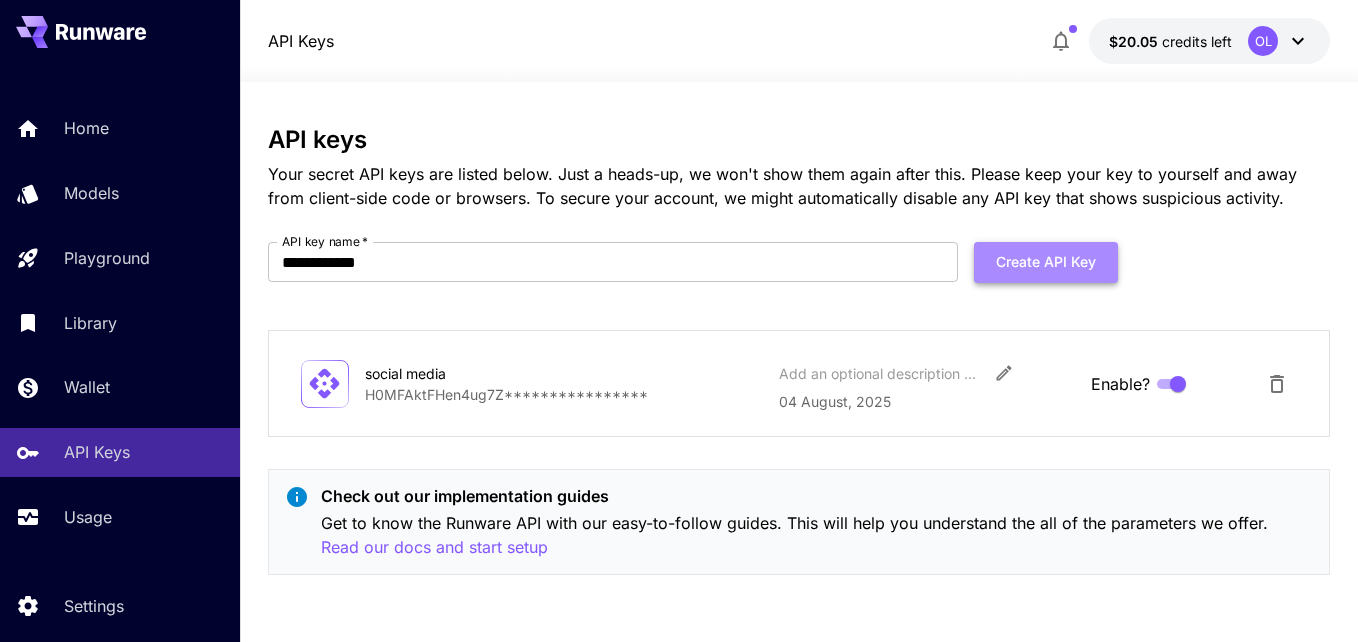 click on "Create API Key" at bounding box center (1046, 262) 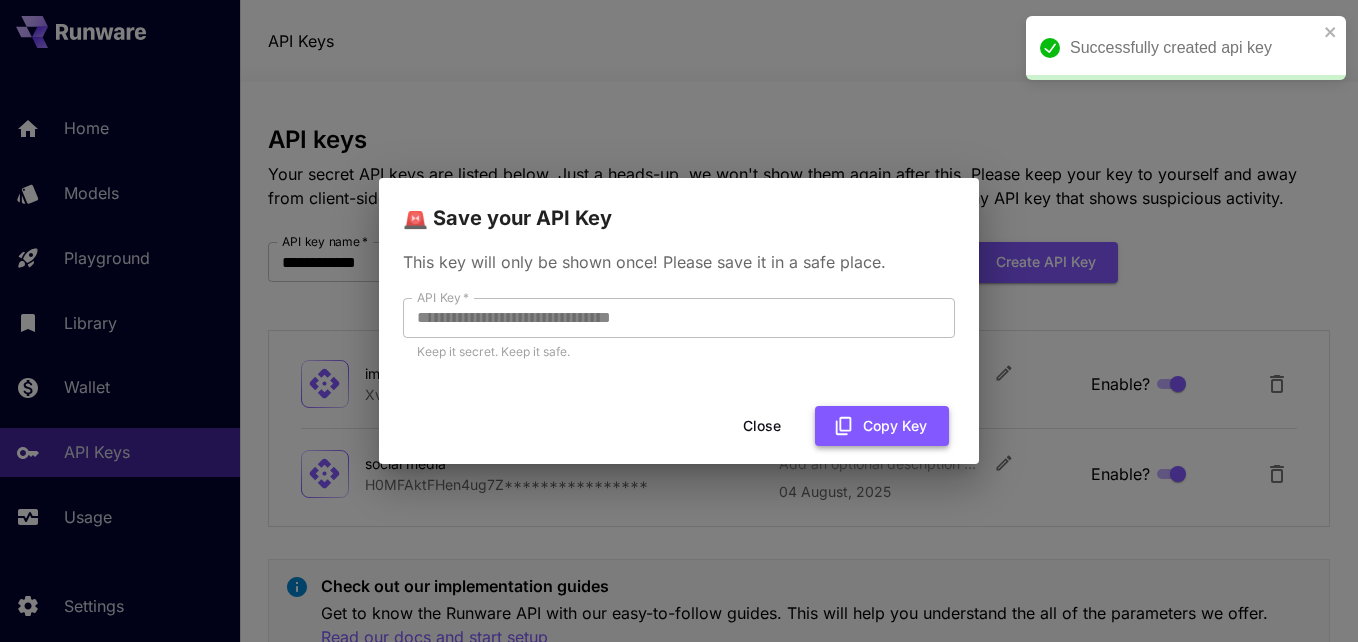 click on "Copy Key" at bounding box center (882, 426) 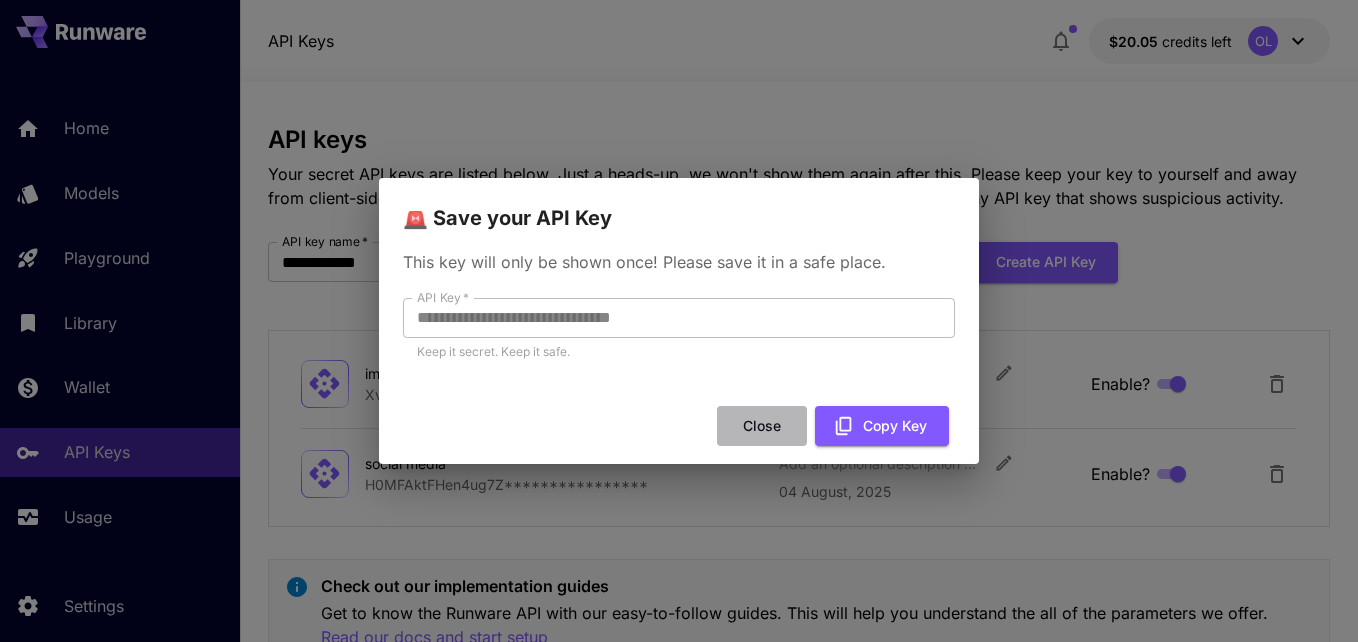 click on "Close" at bounding box center [762, 426] 